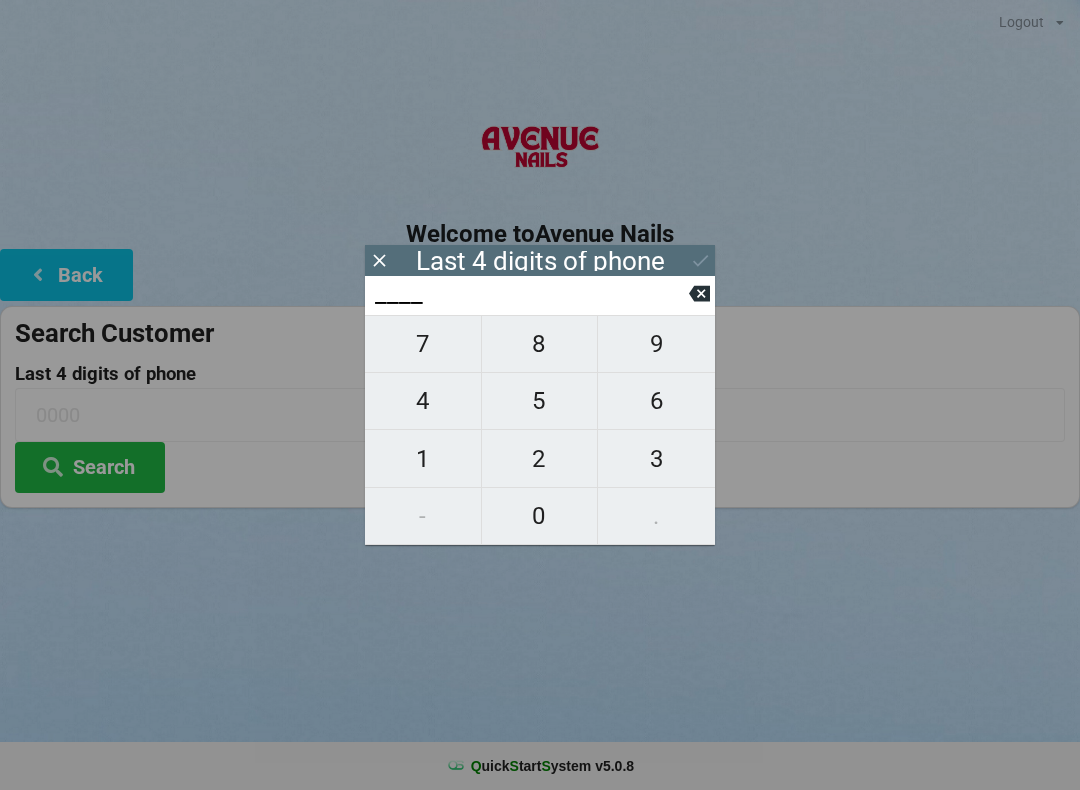 scroll, scrollTop: 0, scrollLeft: 0, axis: both 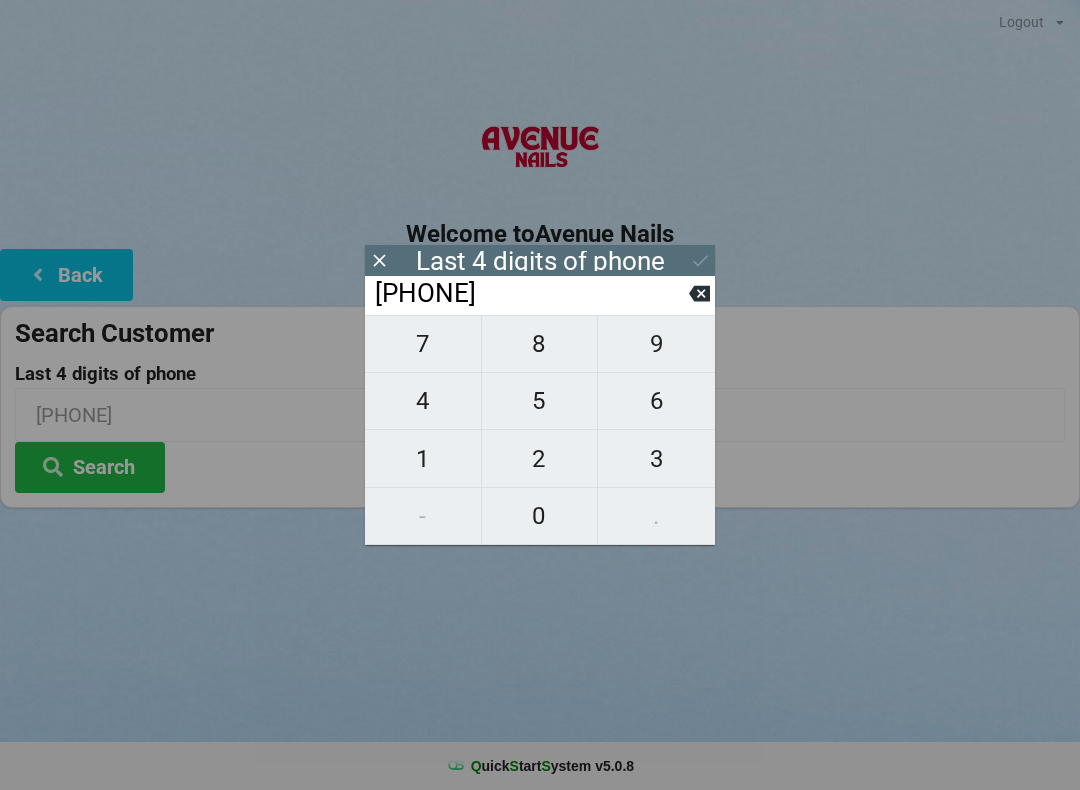 click on "8" at bounding box center (540, 344) 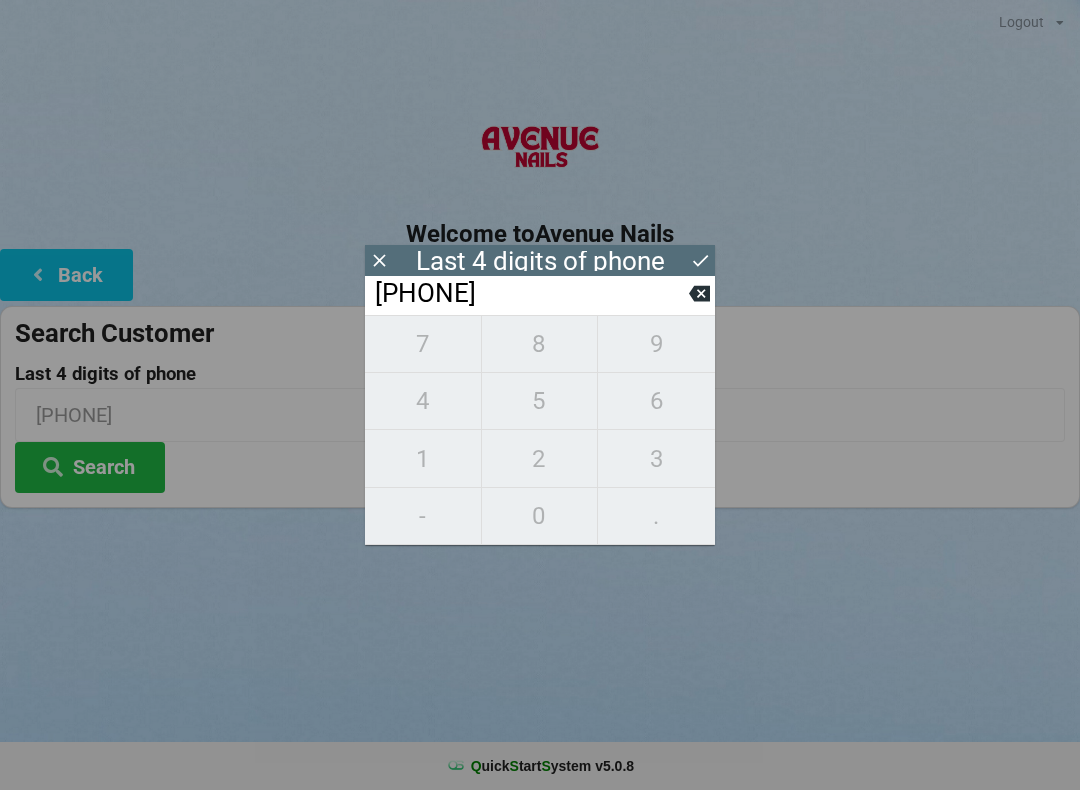 type on "[PHONE]" 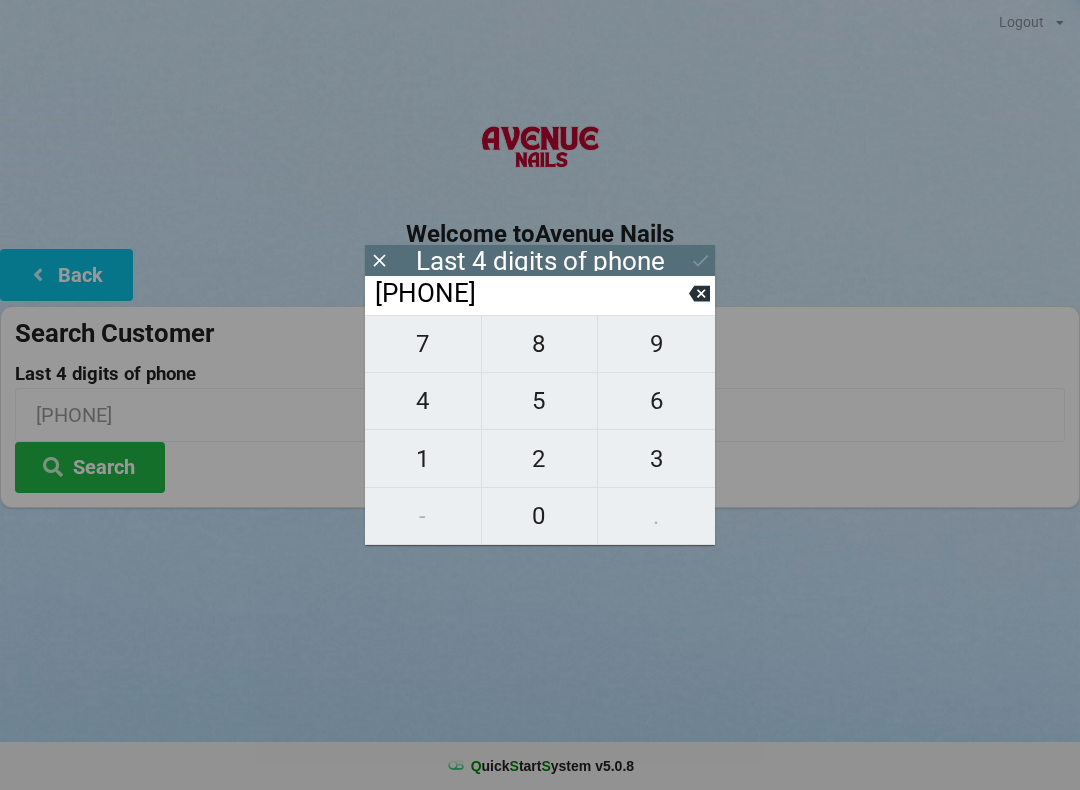 click on "2" at bounding box center (540, 459) 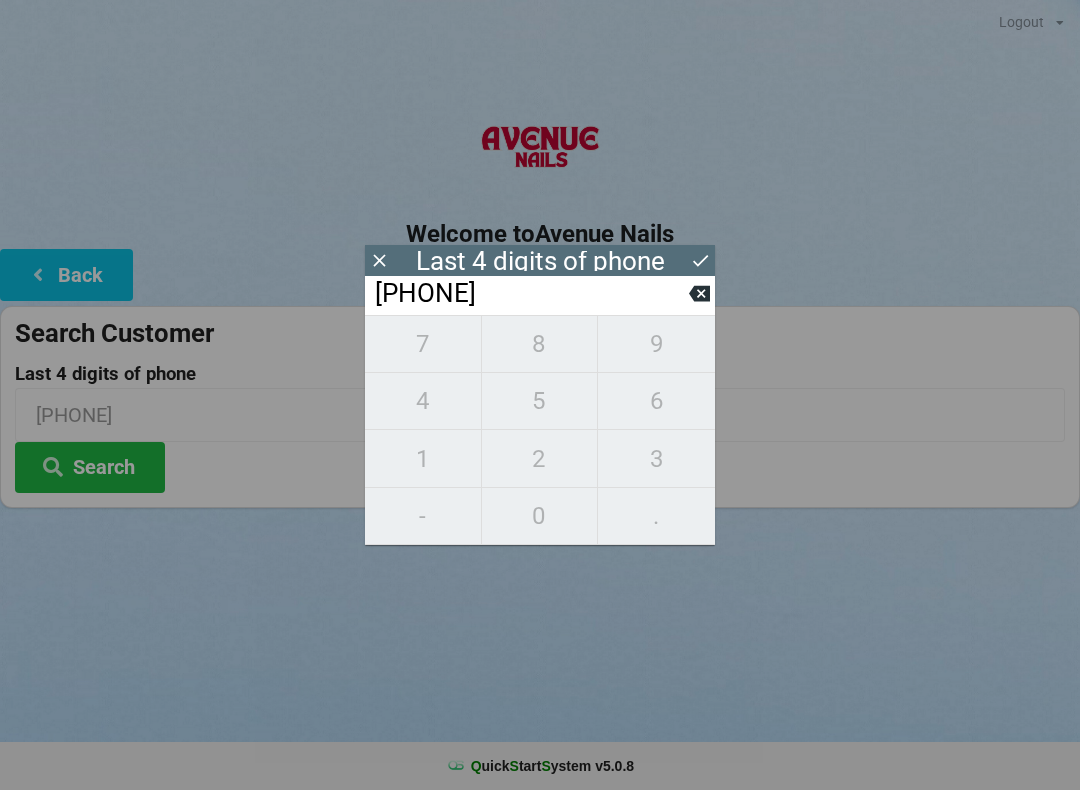 type on "[PHONE]" 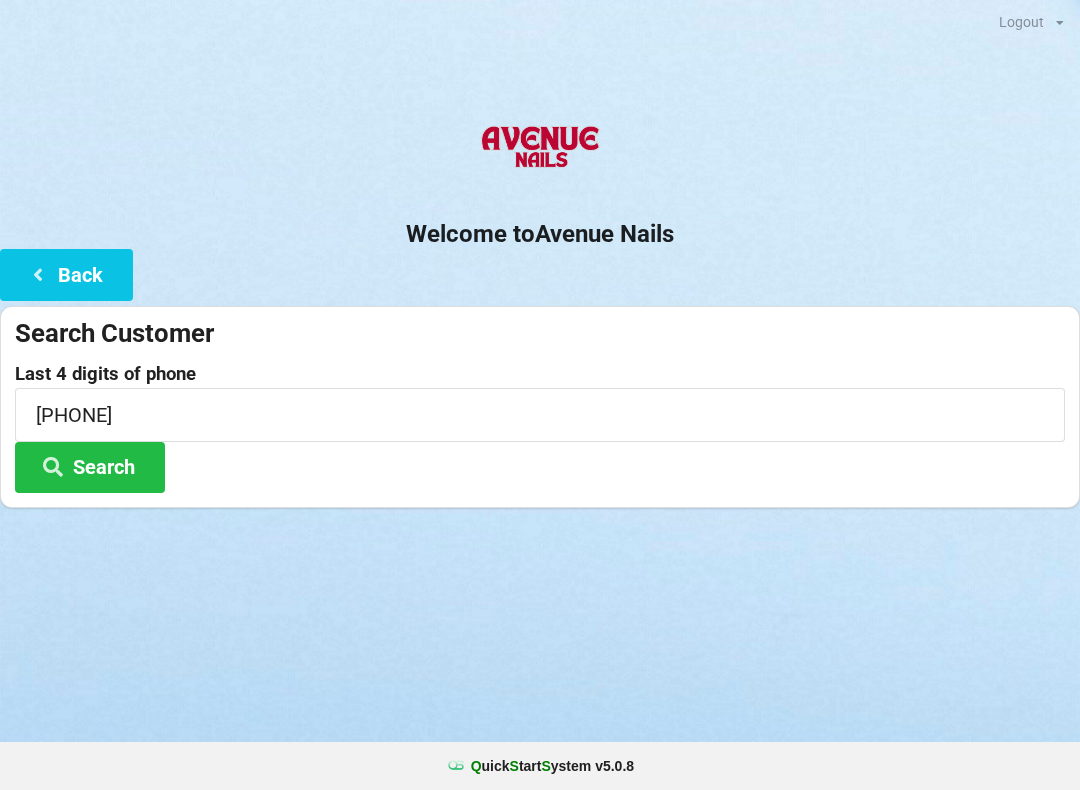 click on "Search" at bounding box center (90, 467) 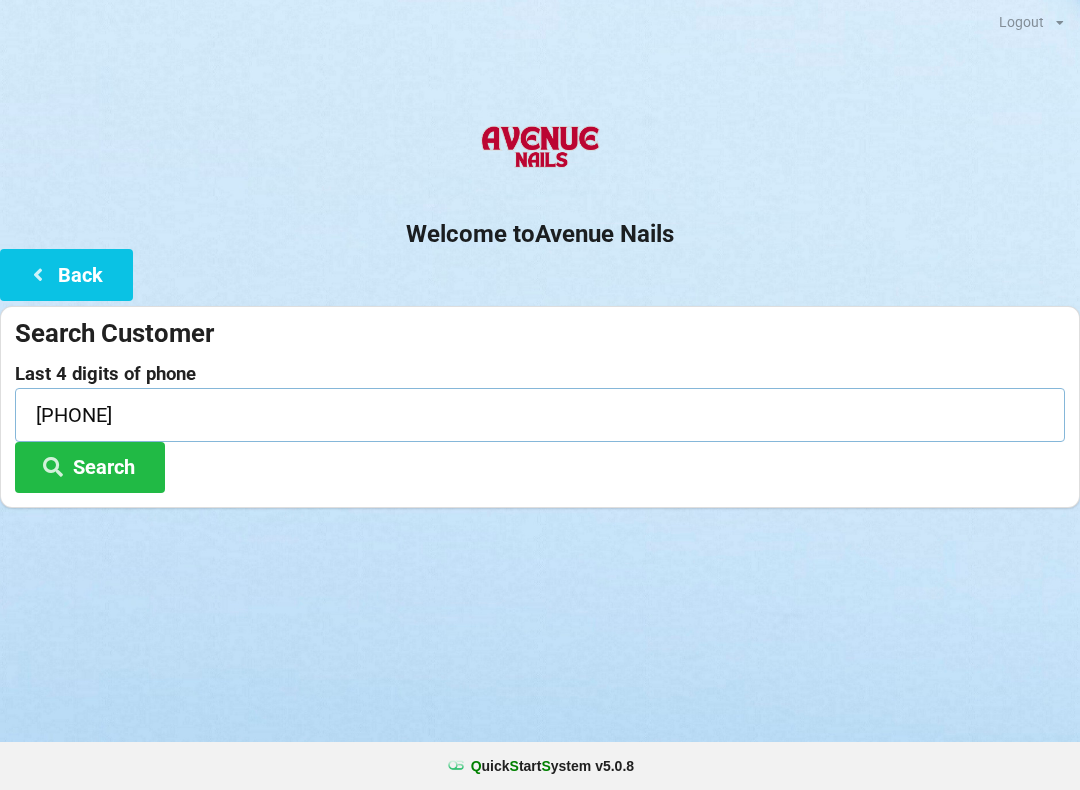 click on "[PHONE]" at bounding box center (540, 414) 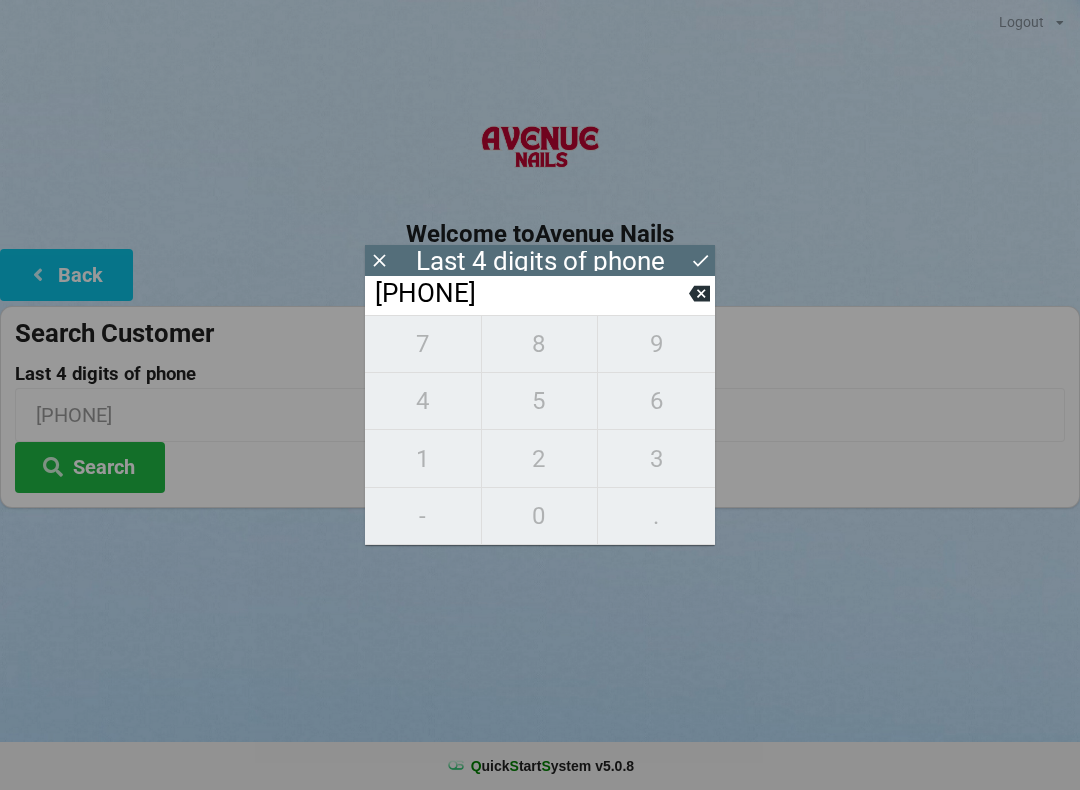 click 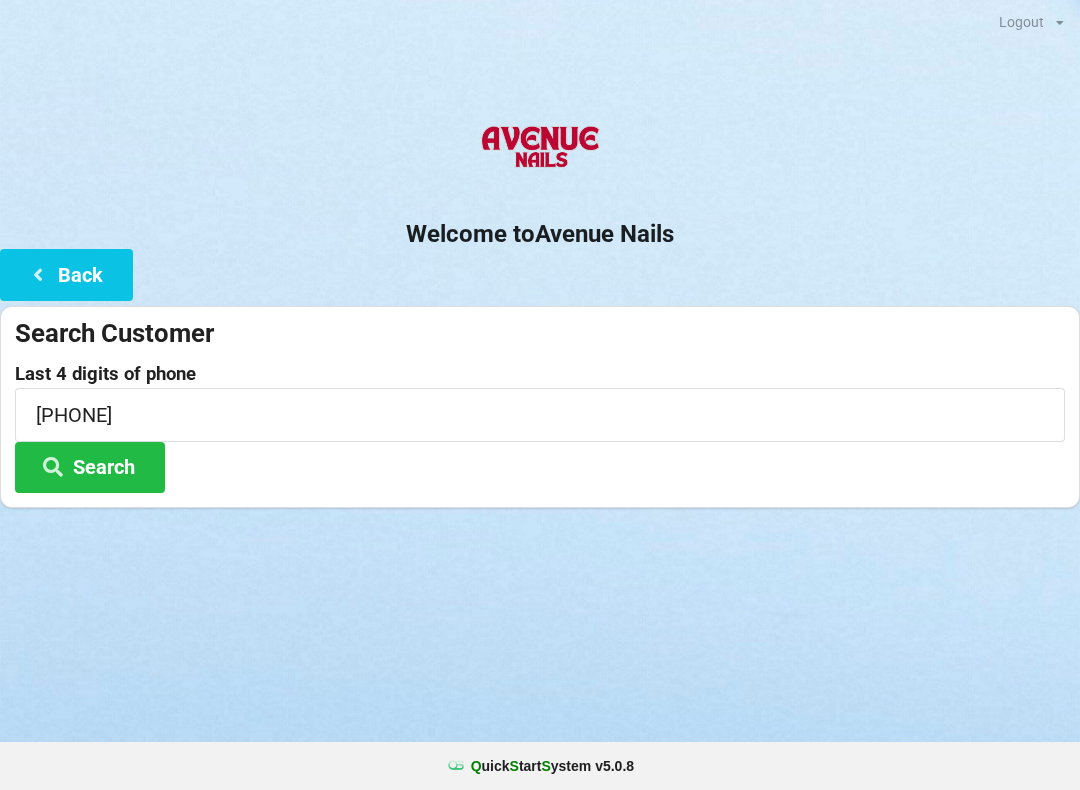 click on "Search" at bounding box center [90, 467] 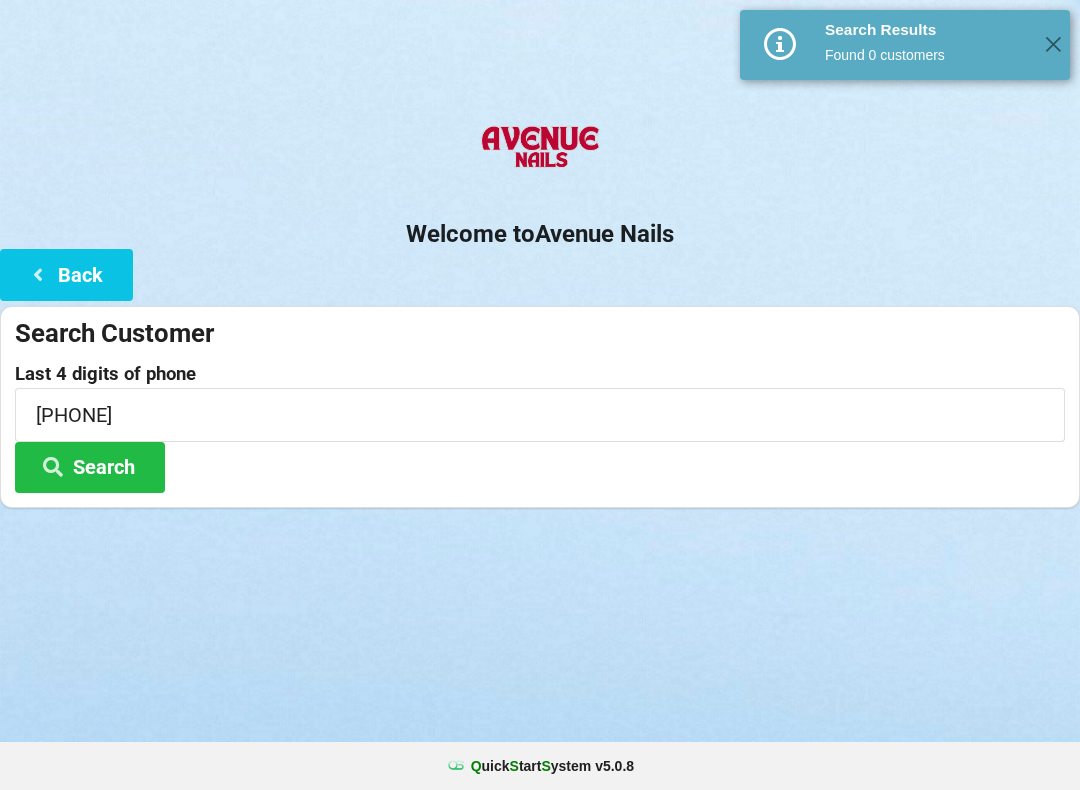 click at bounding box center [38, 273] 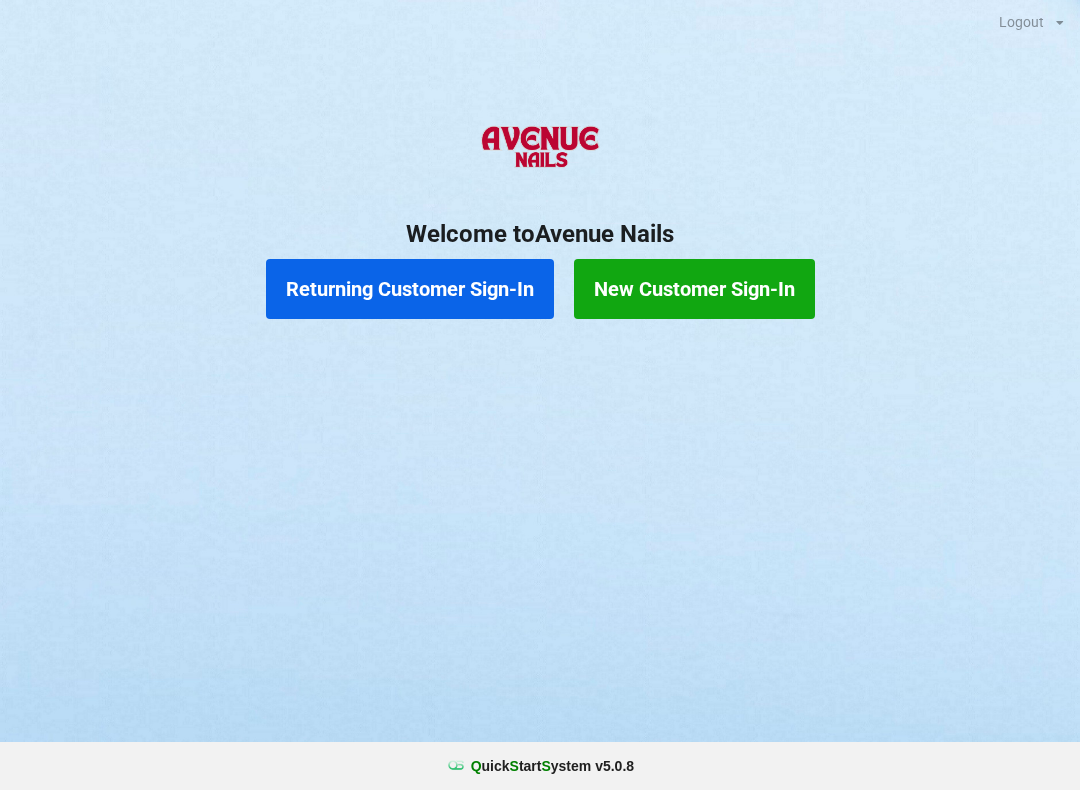 click on "New Customer Sign-In" at bounding box center [694, 289] 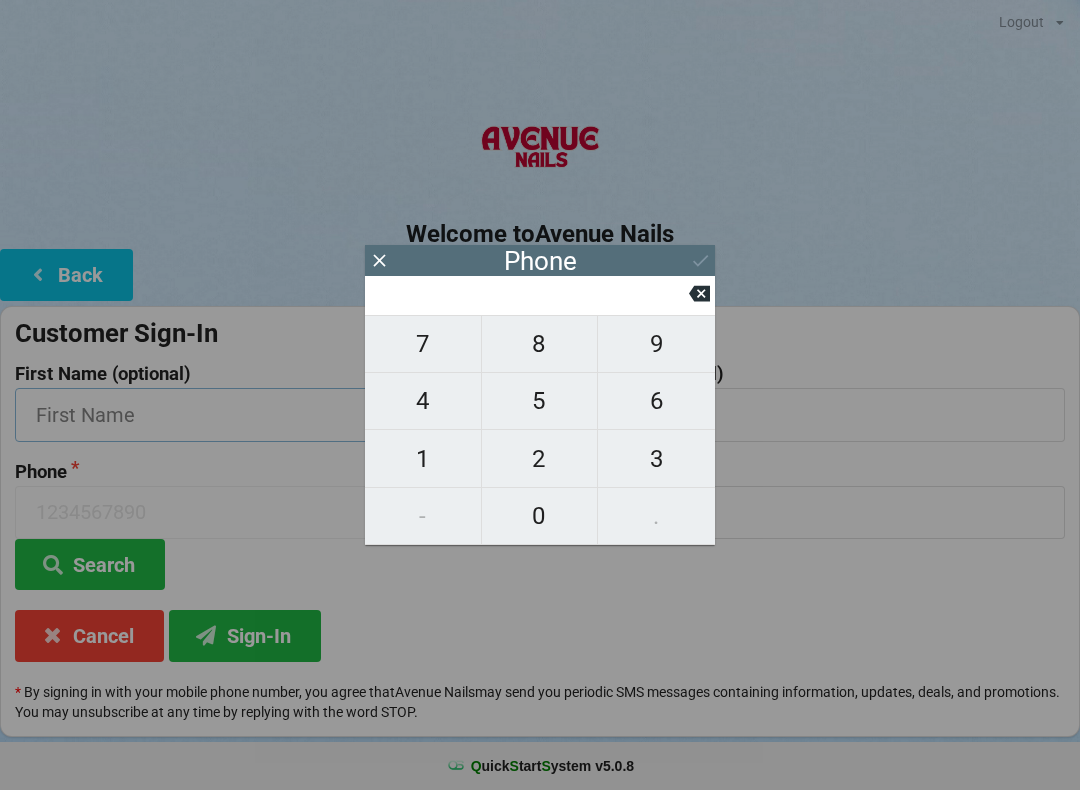click at bounding box center [272, 414] 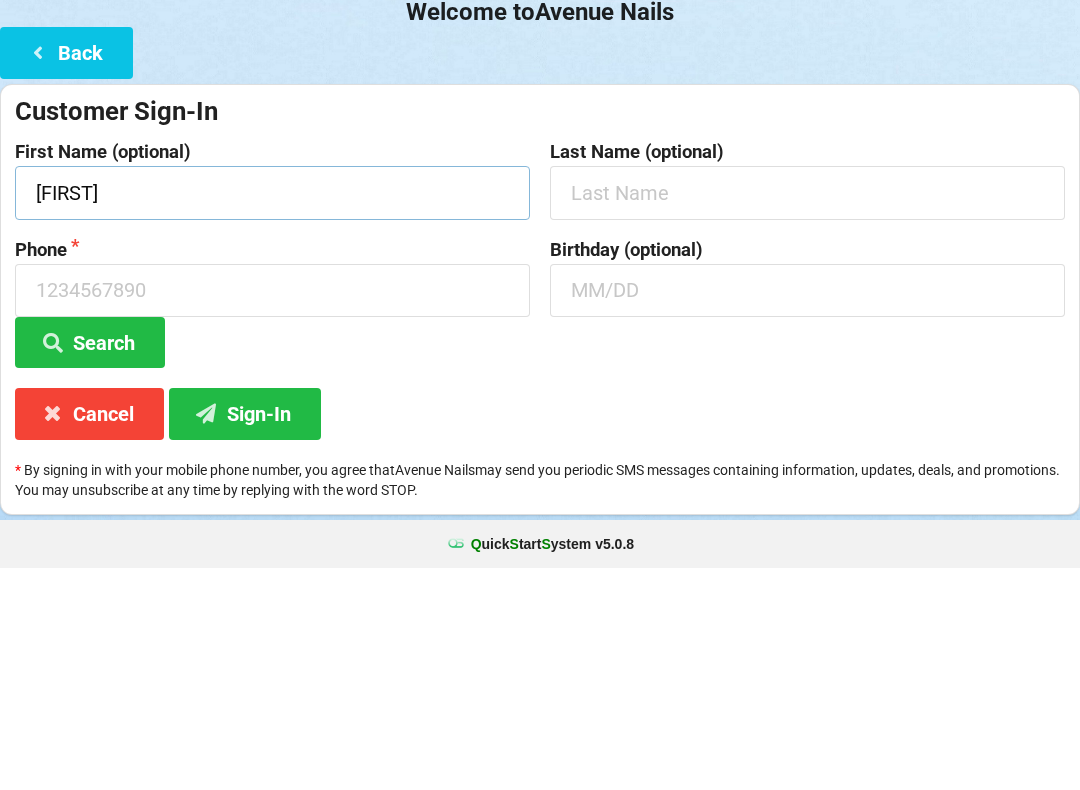 type on "[FIRST]" 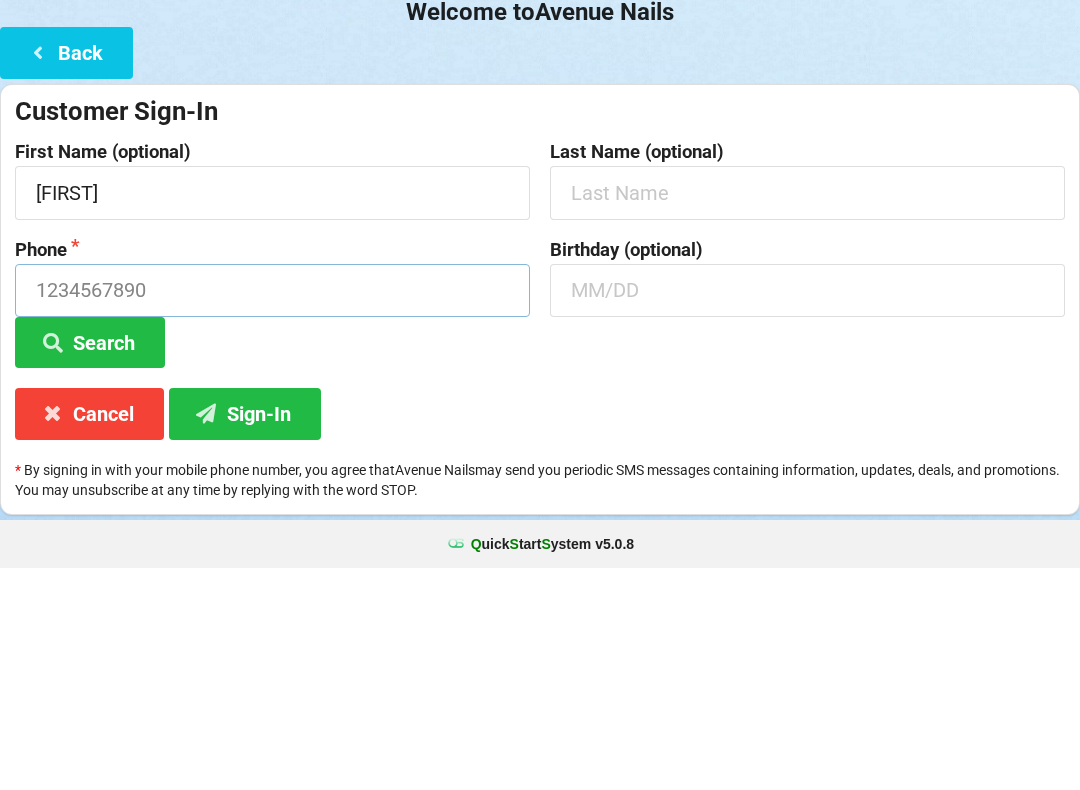 click at bounding box center [272, 512] 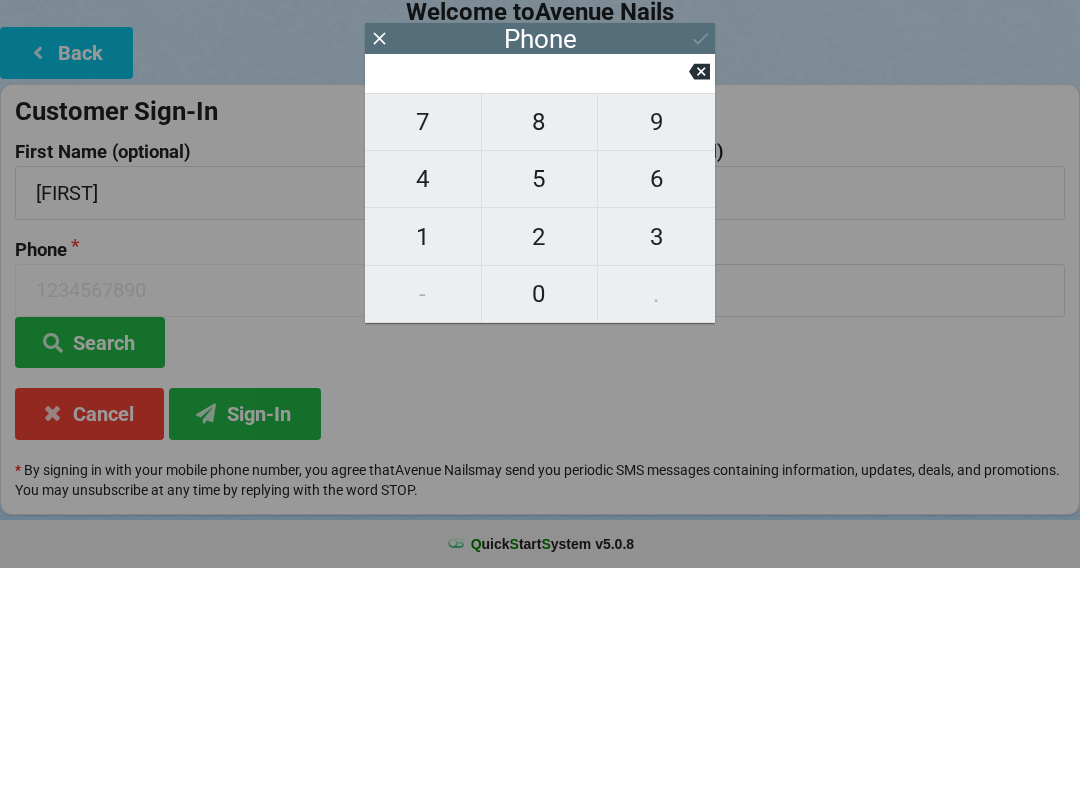 click on "1" at bounding box center [423, 459] 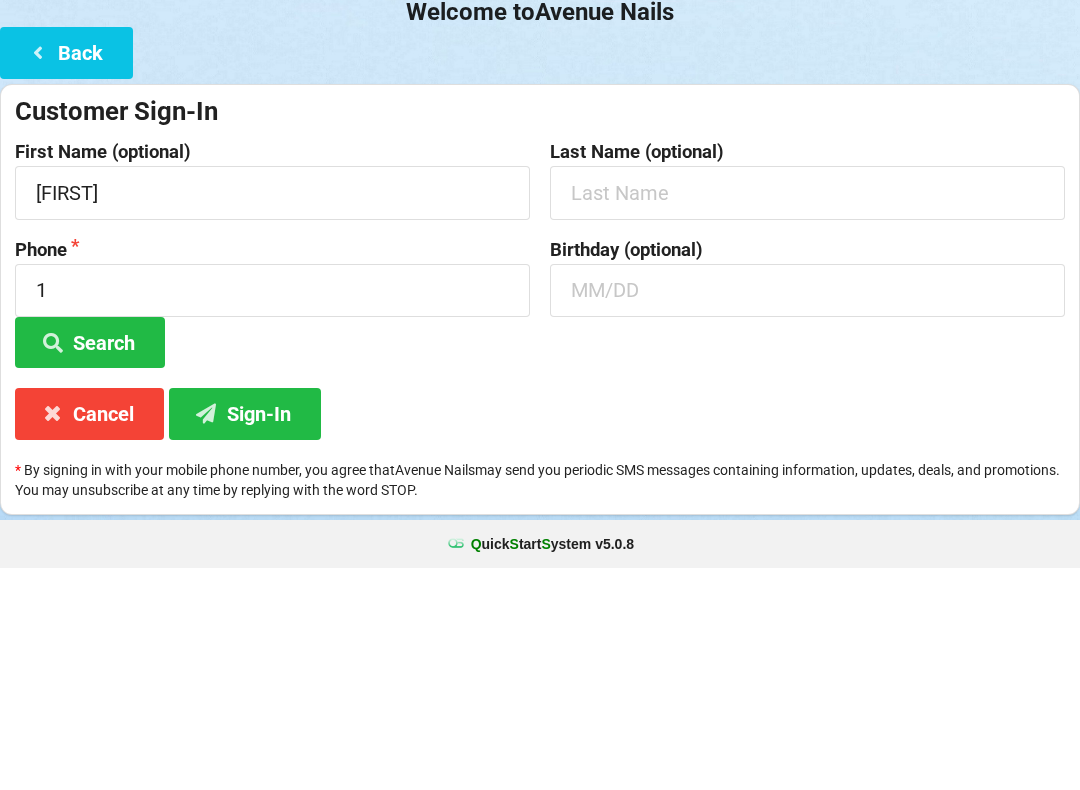 click on "Birthday (optional)" at bounding box center (807, 526) 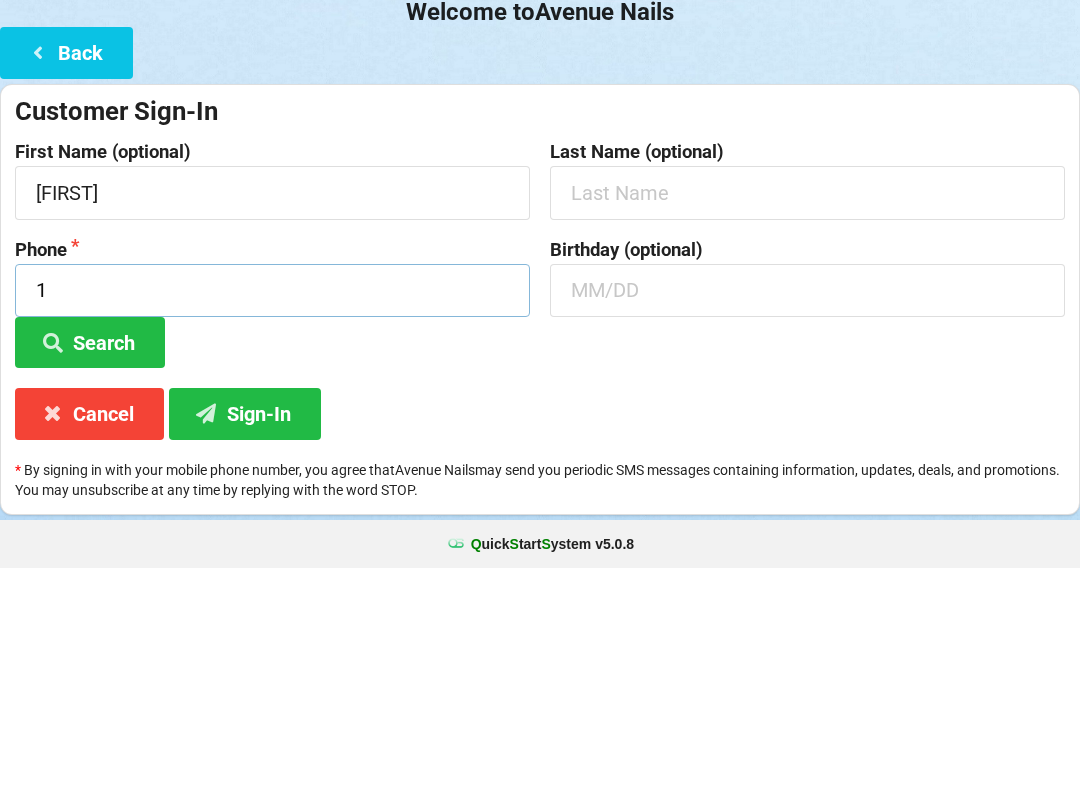 click on "1" at bounding box center [272, 512] 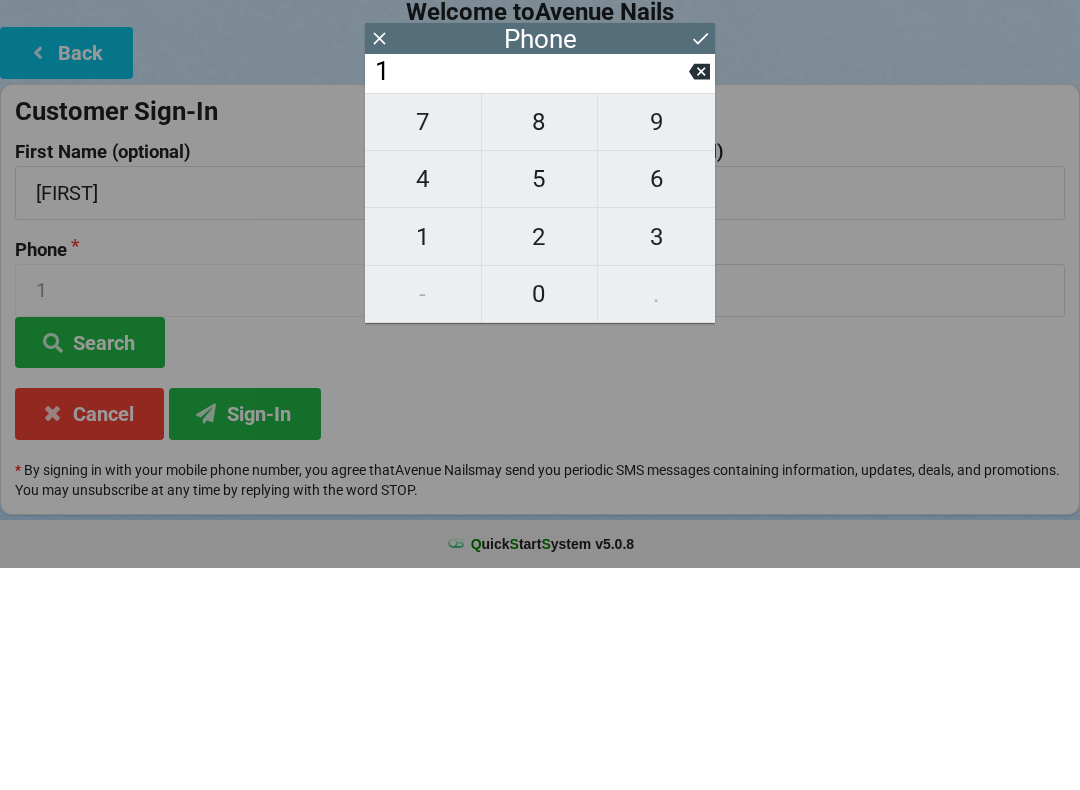 click on "9" at bounding box center (656, 344) 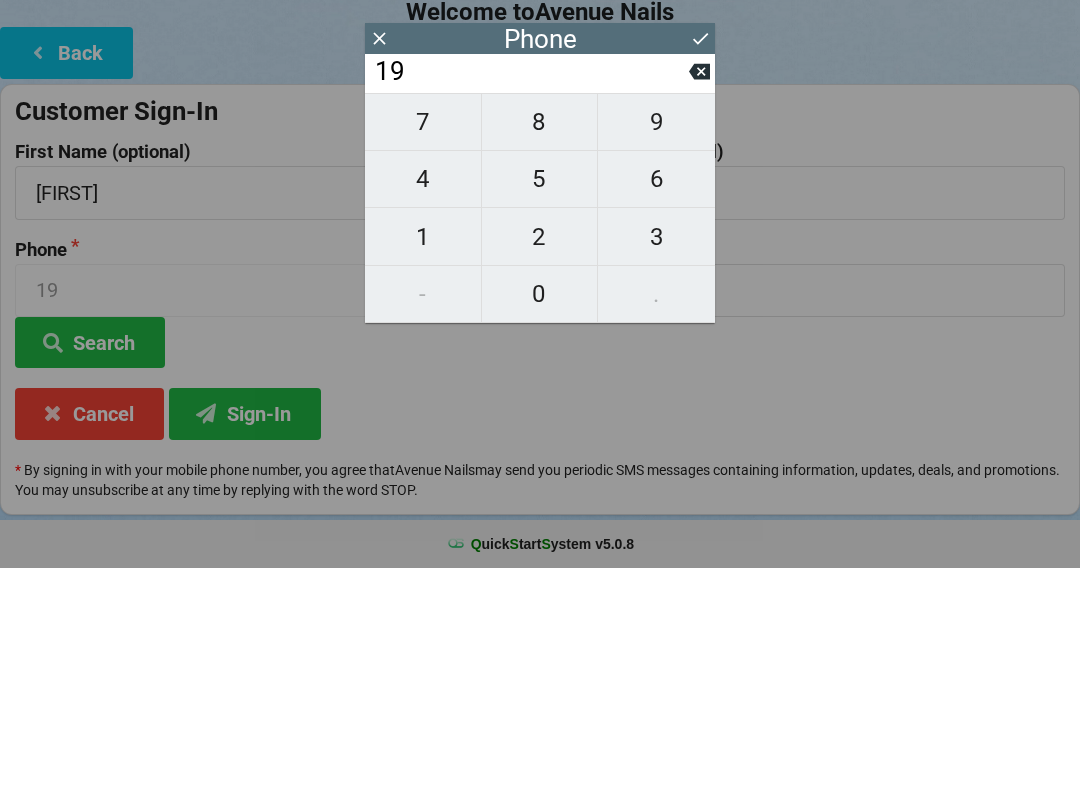 click on "9" at bounding box center (656, 344) 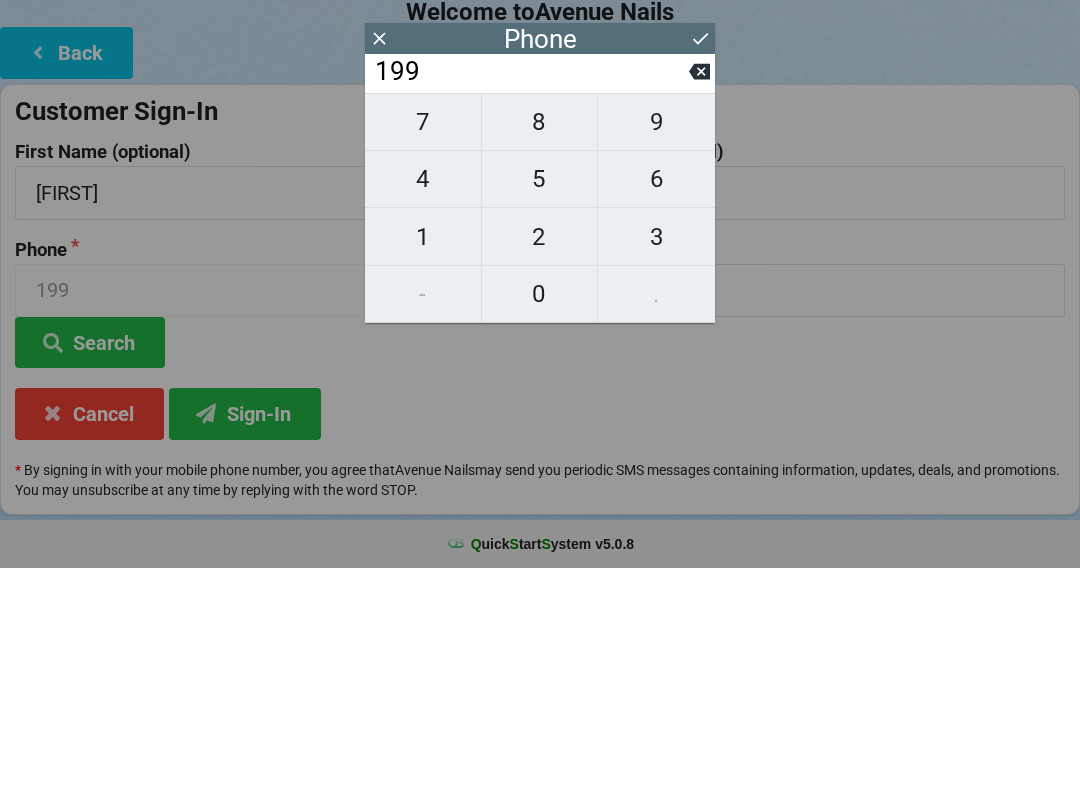 click on "9" at bounding box center [656, 344] 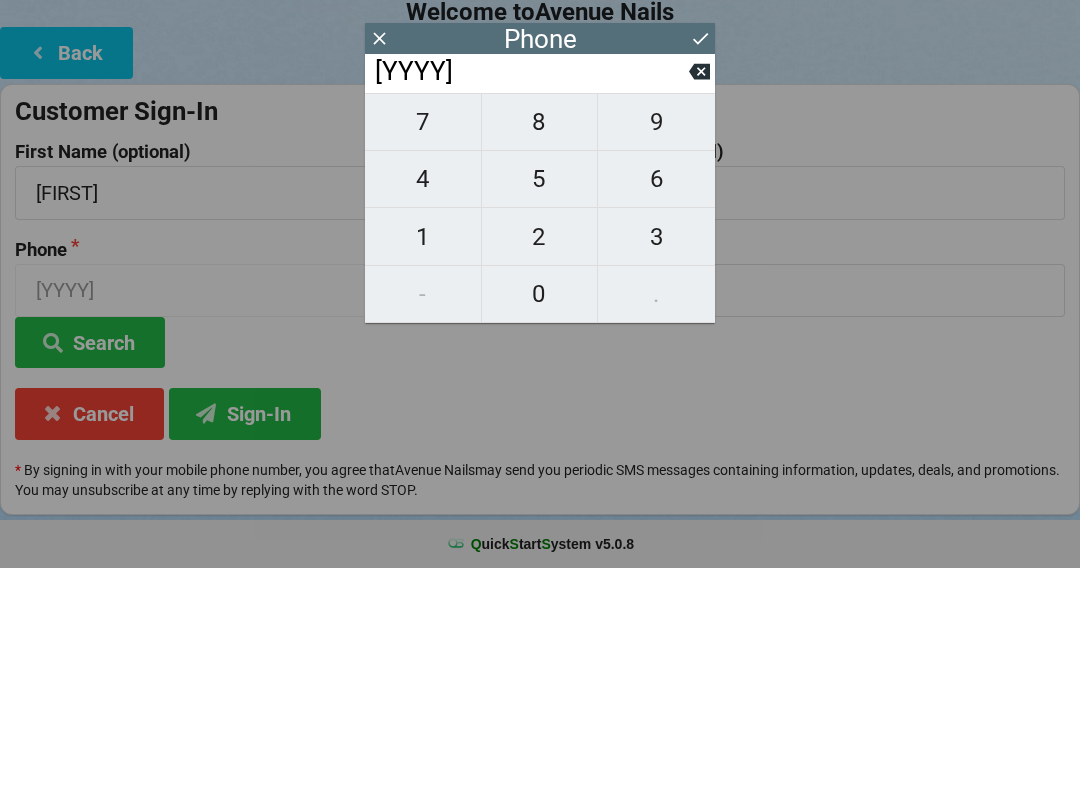 click on "9" at bounding box center (656, 344) 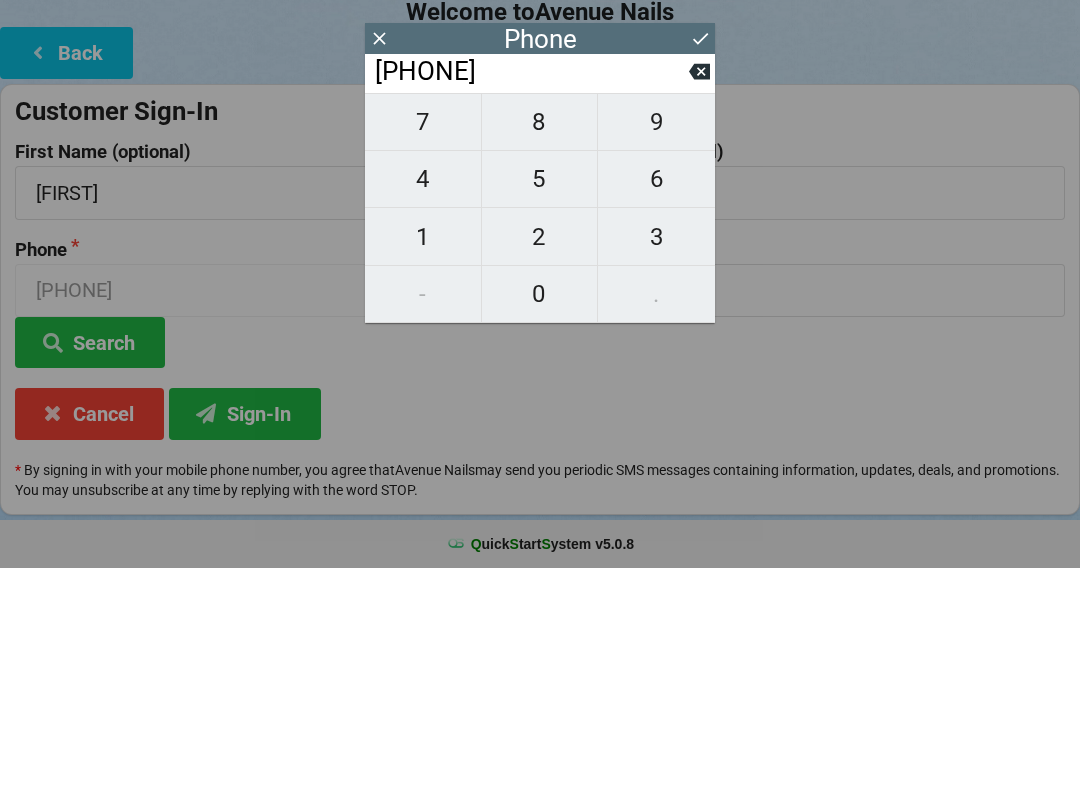 click on "9" at bounding box center (656, 344) 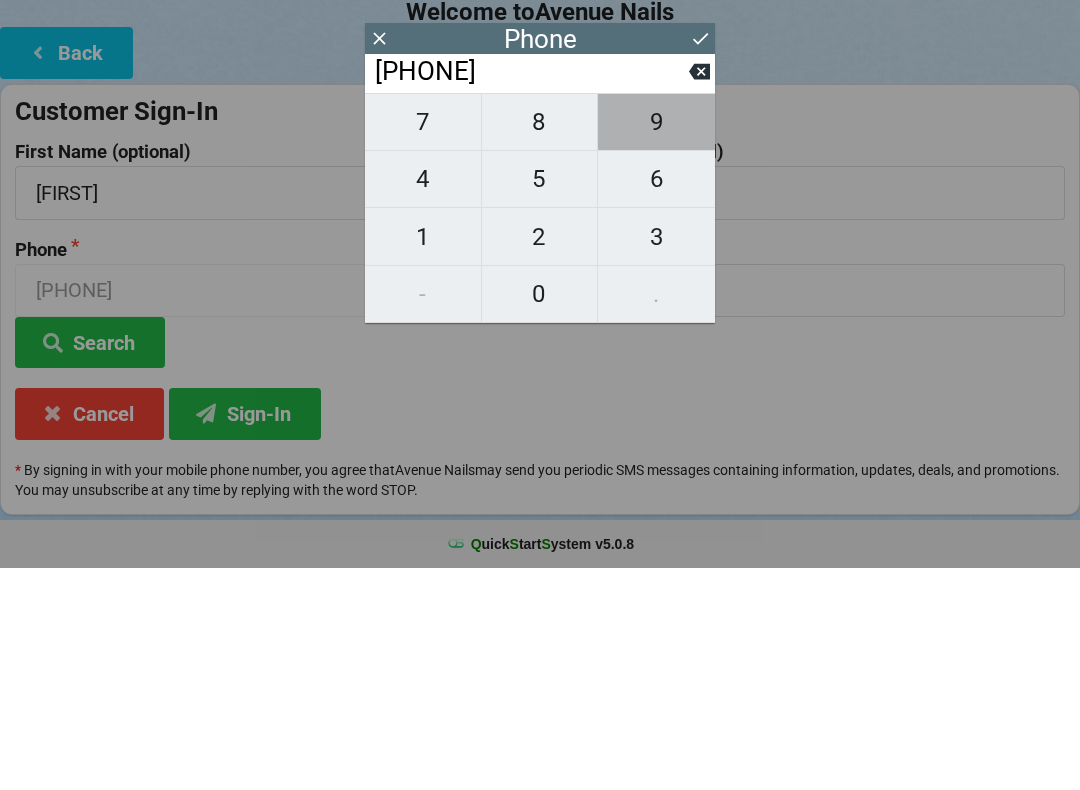 click on "9" at bounding box center [656, 344] 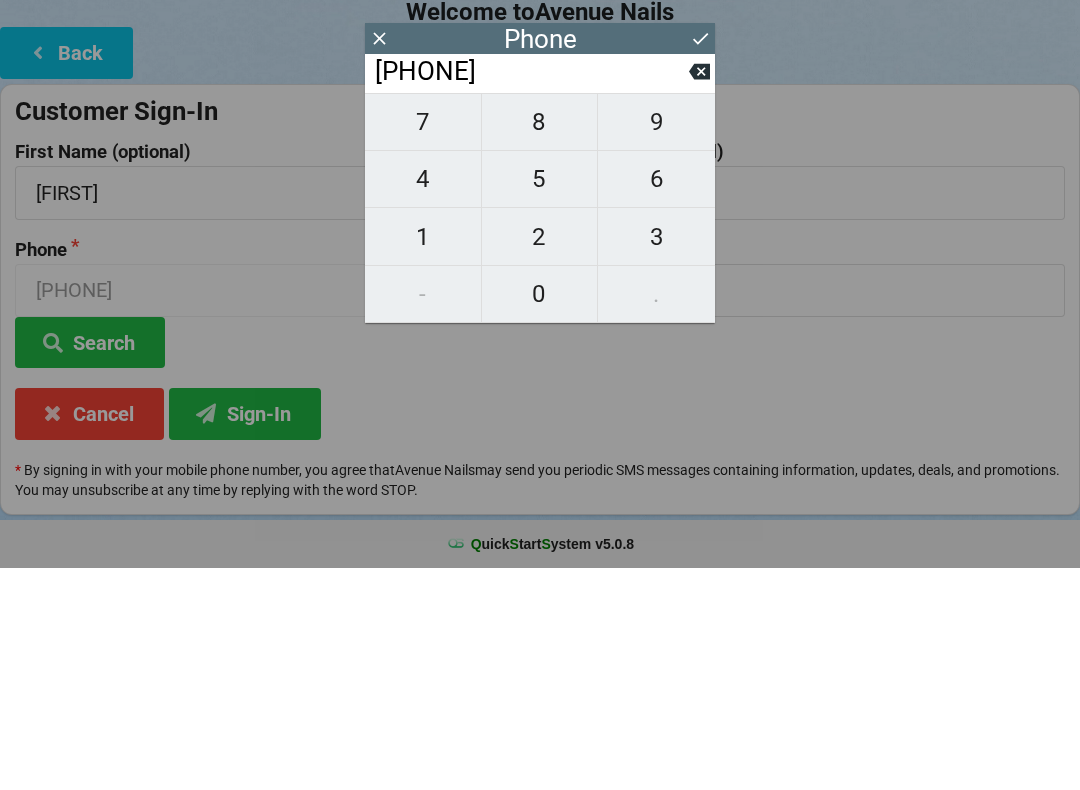 click on "9" at bounding box center (656, 344) 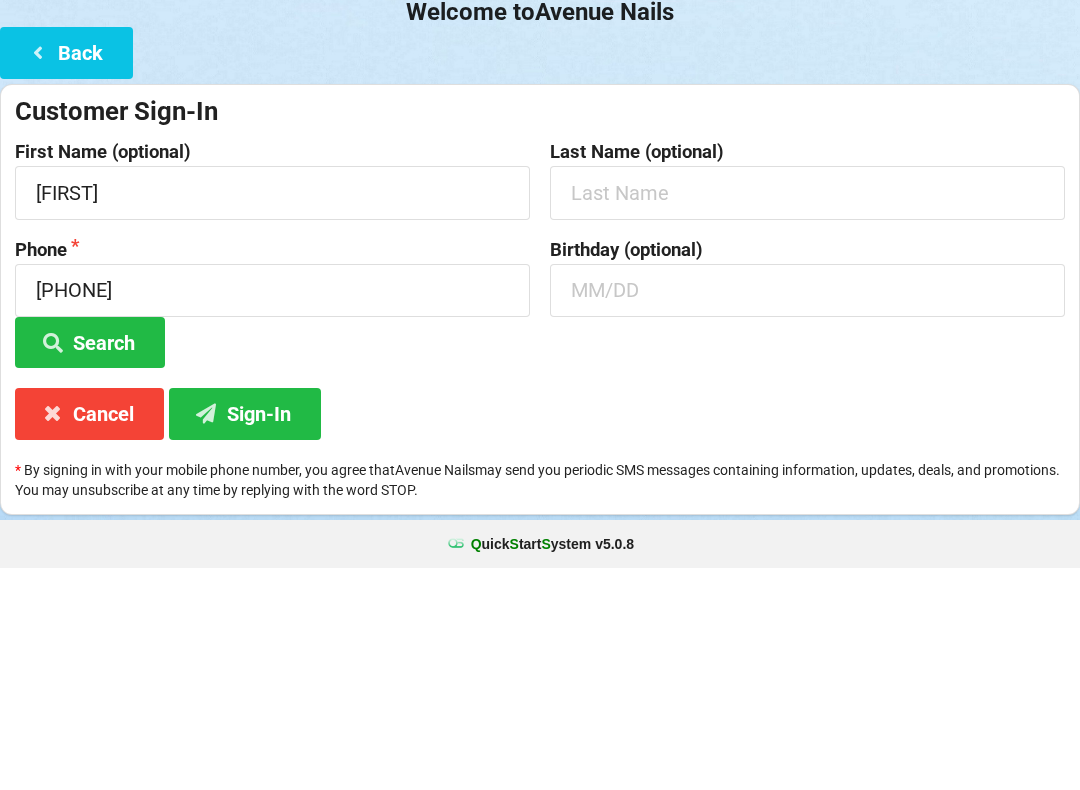 click on "Cancel" at bounding box center [89, 635] 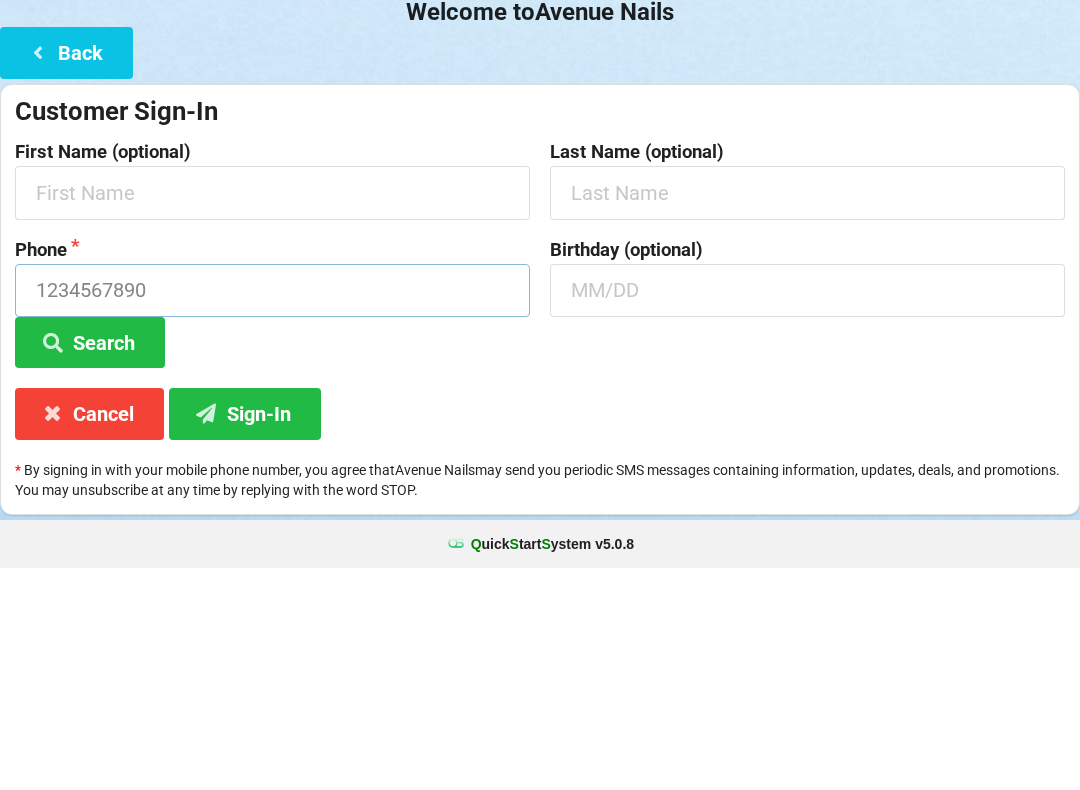click at bounding box center (272, 512) 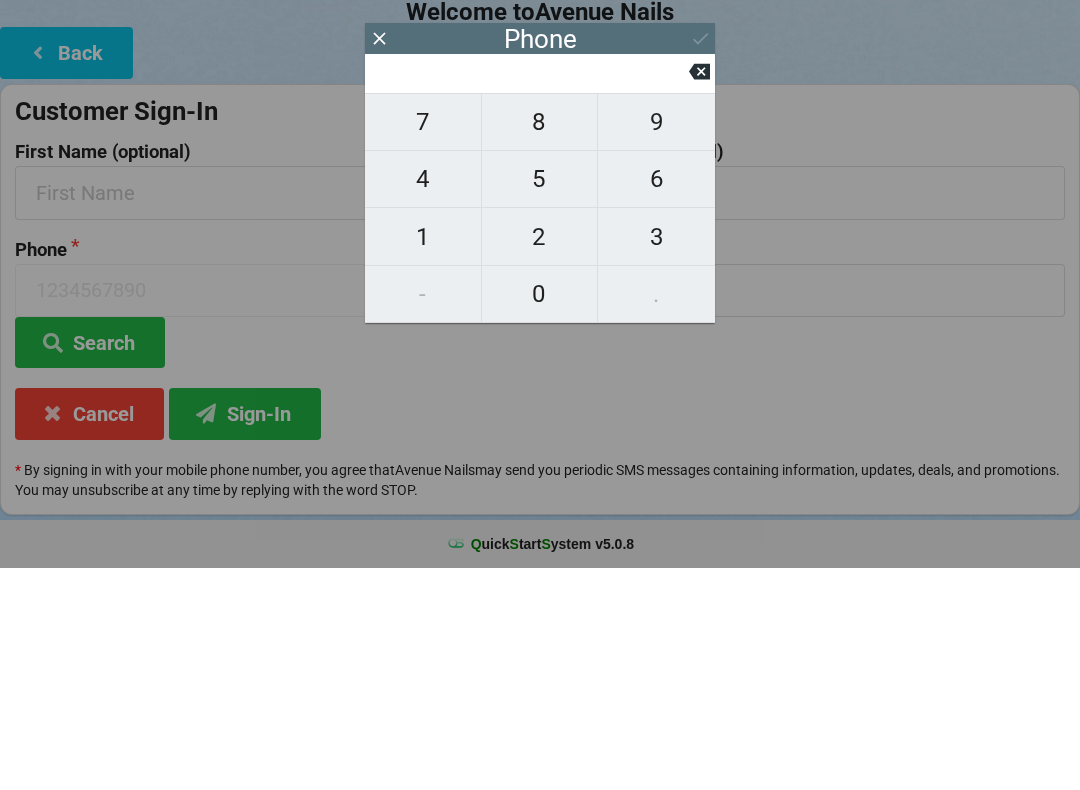 click on "1" at bounding box center (423, 459) 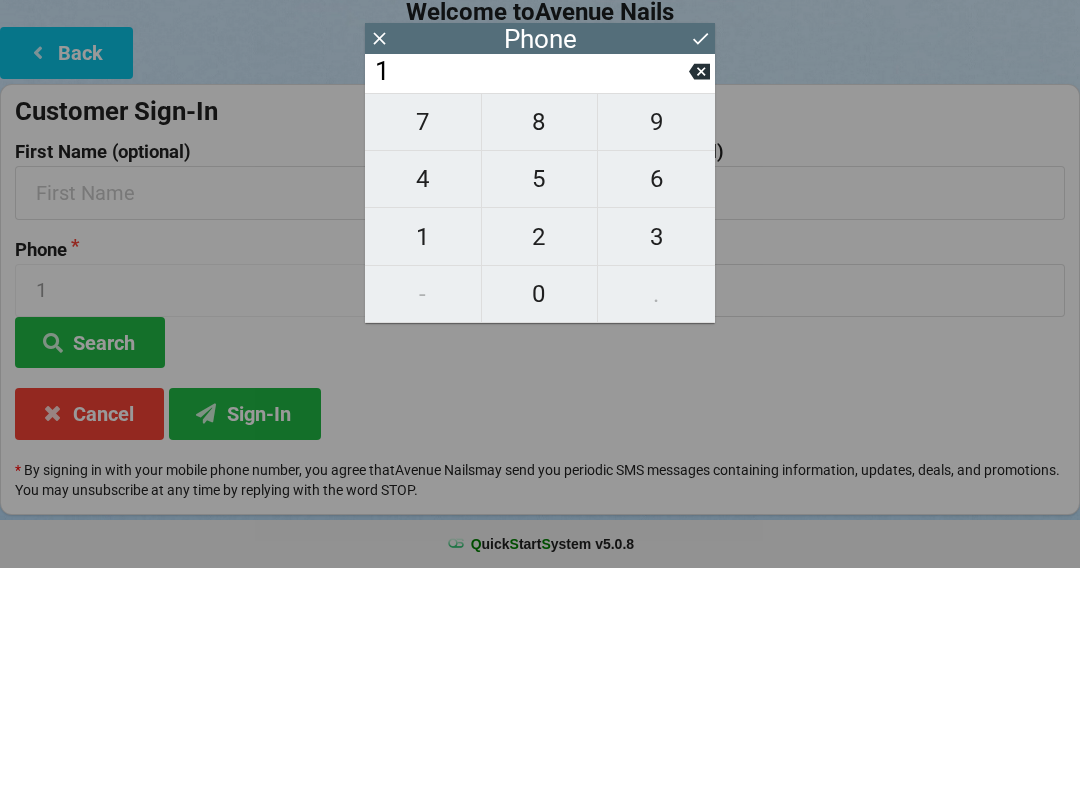 click on "Cancel" at bounding box center (89, 635) 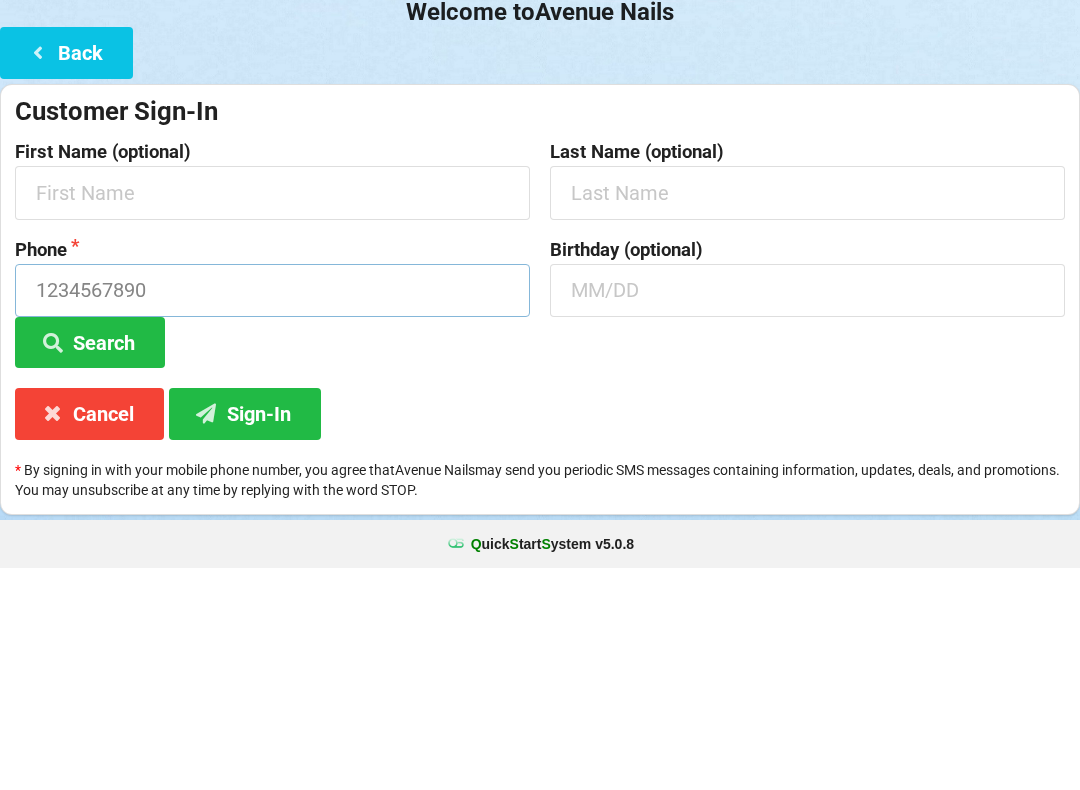 click at bounding box center (272, 512) 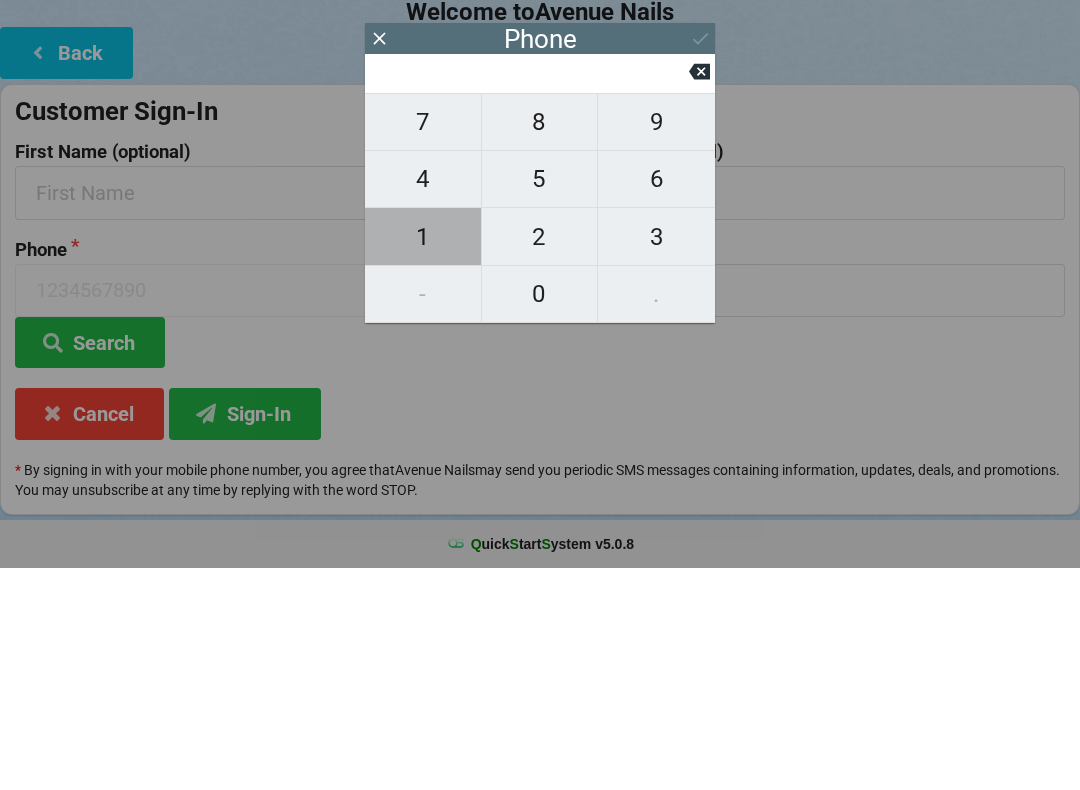 click on "1" at bounding box center (423, 459) 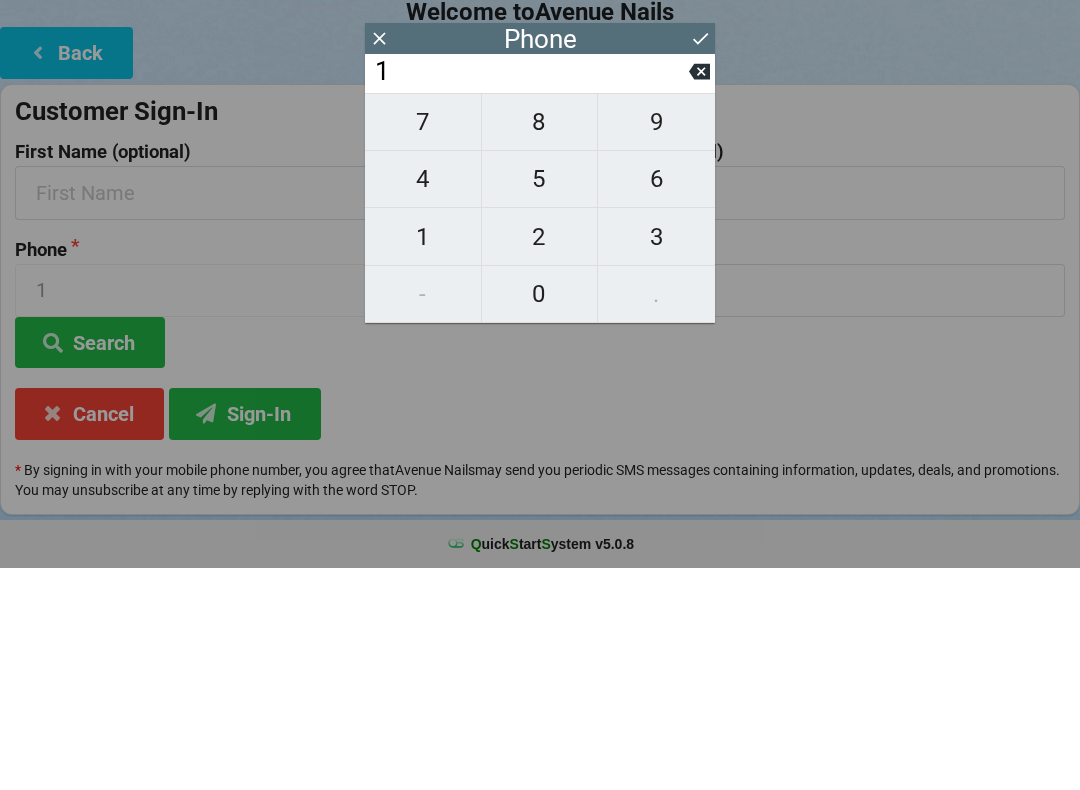 click on "Cancel" at bounding box center [89, 635] 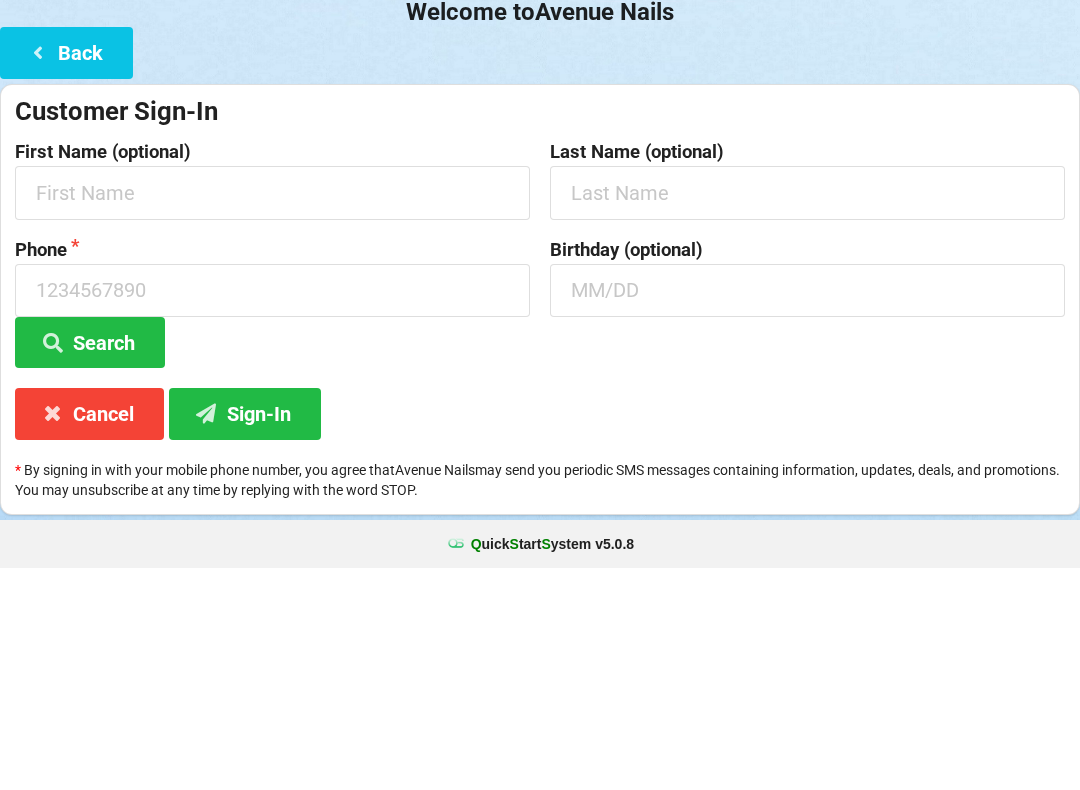 click on "Sign-In" at bounding box center (245, 635) 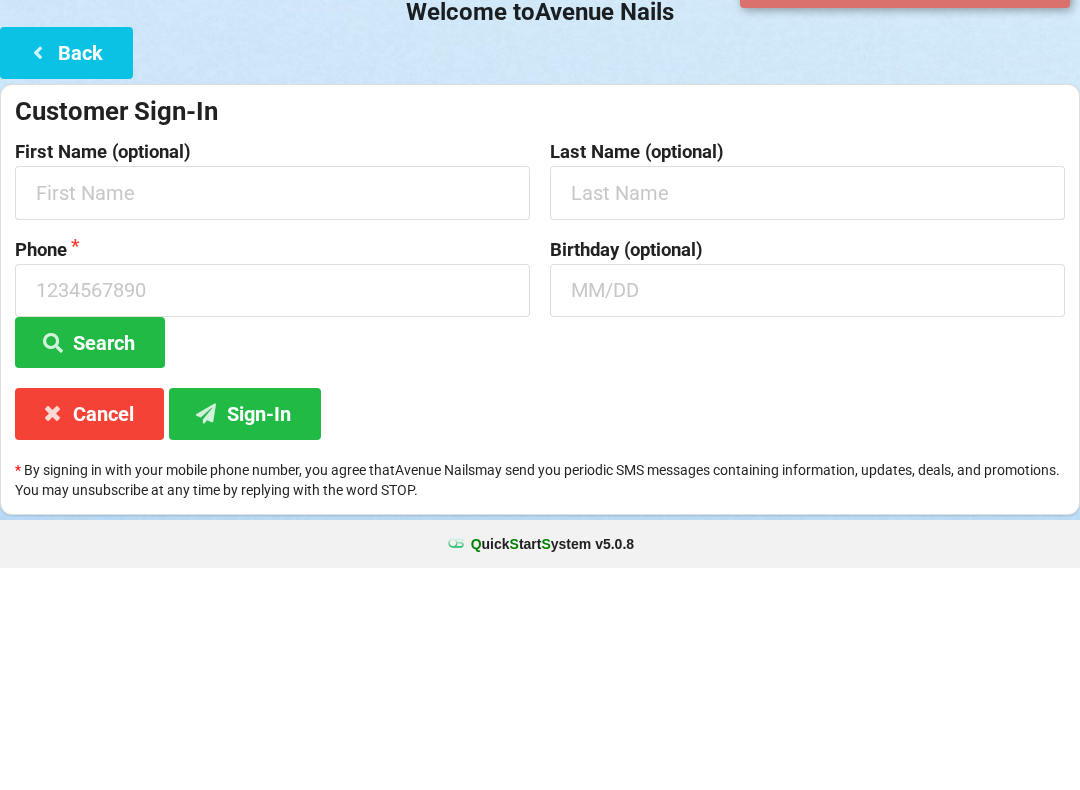 click on "✕" at bounding box center [1053, 72] 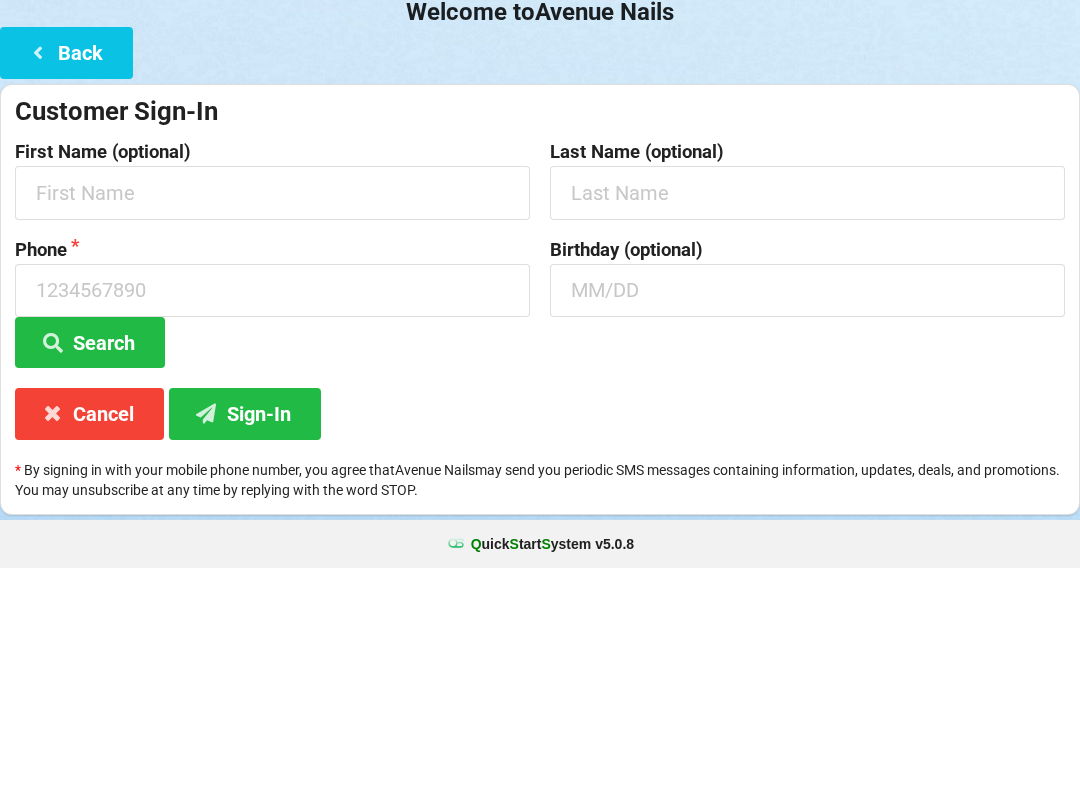 click on "Welcome to  Avenue Nails" at bounding box center (540, 234) 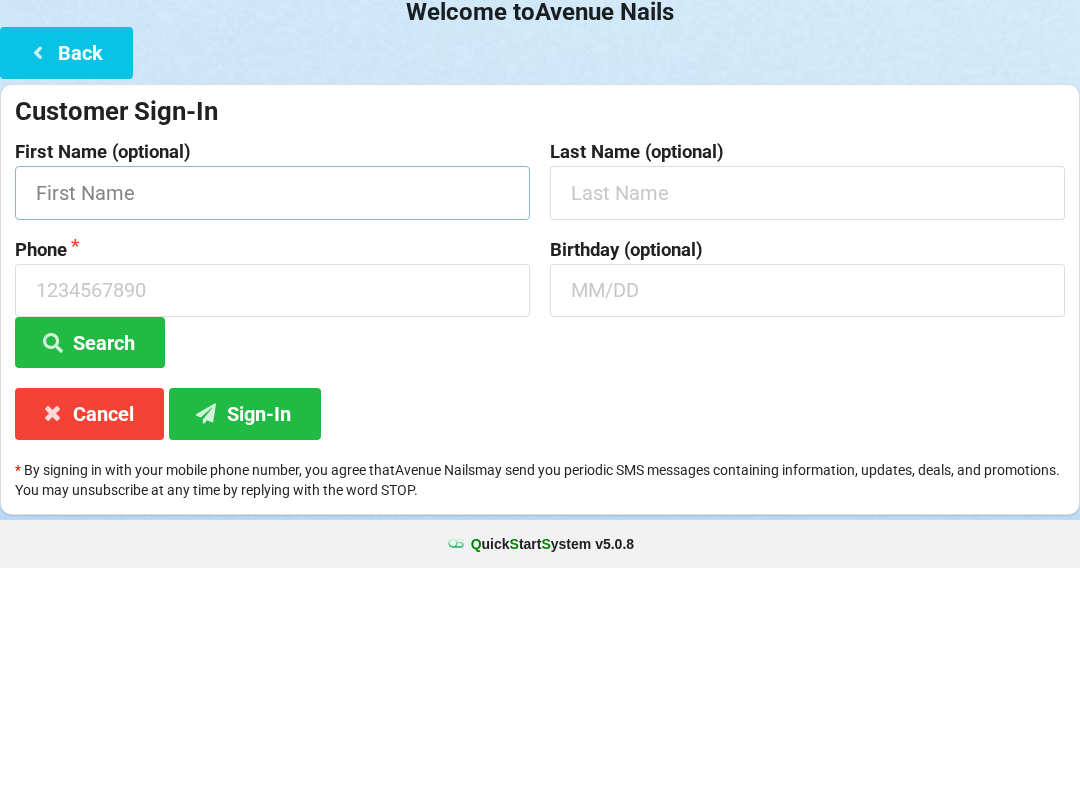 click at bounding box center (272, 414) 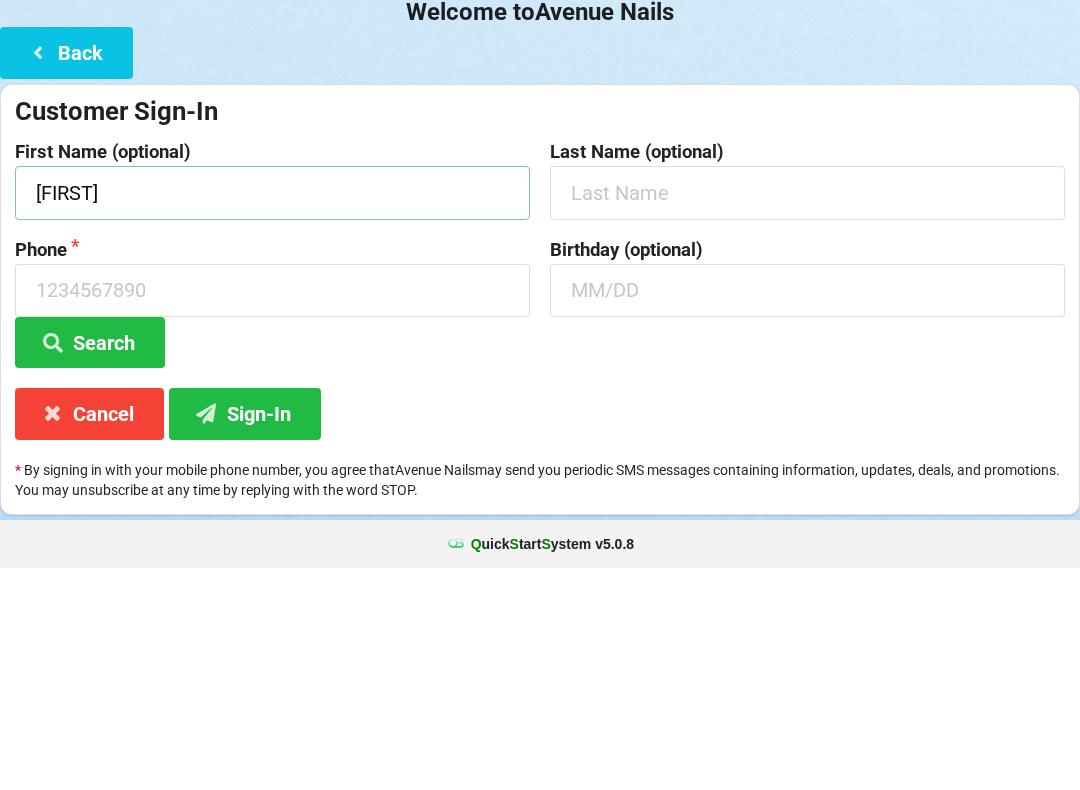type on "[FIRST]" 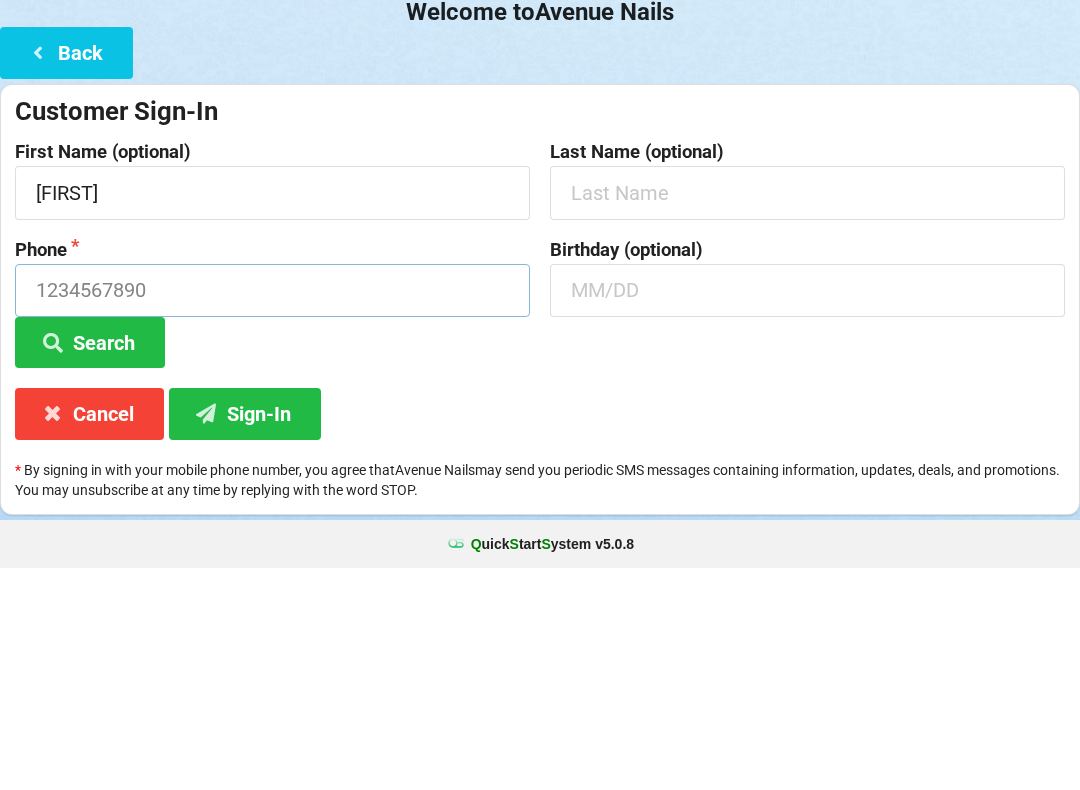click at bounding box center [272, 512] 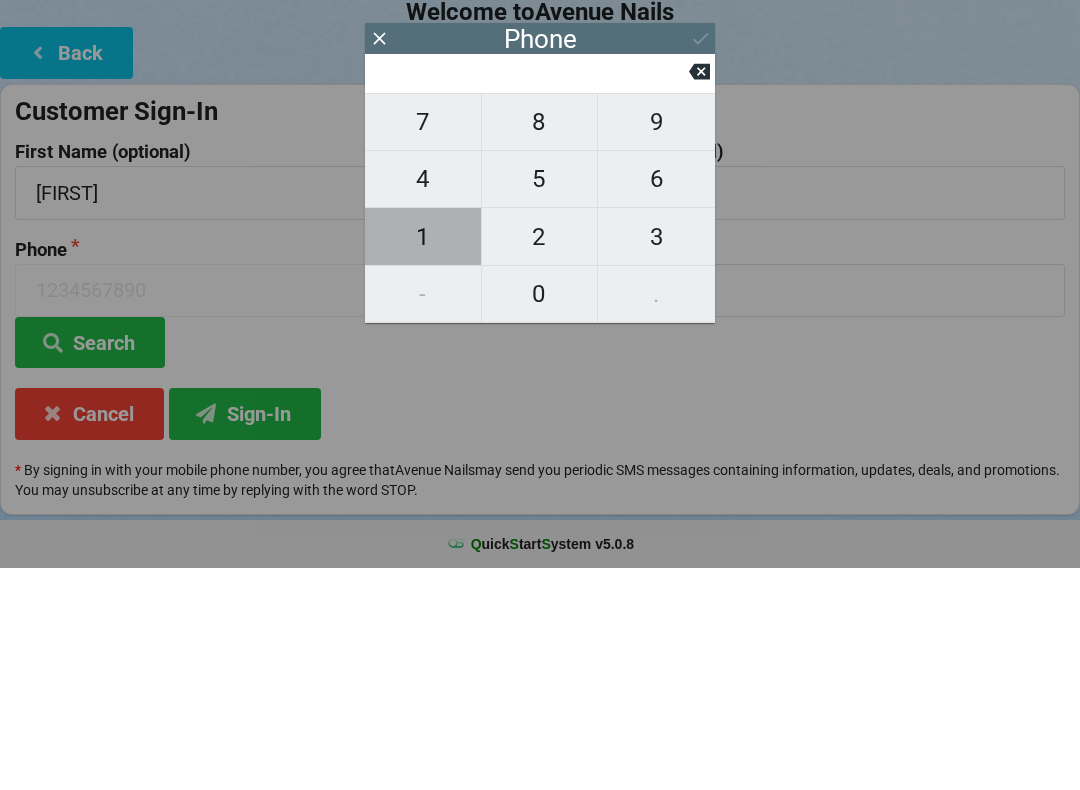 click on "1" at bounding box center [423, 459] 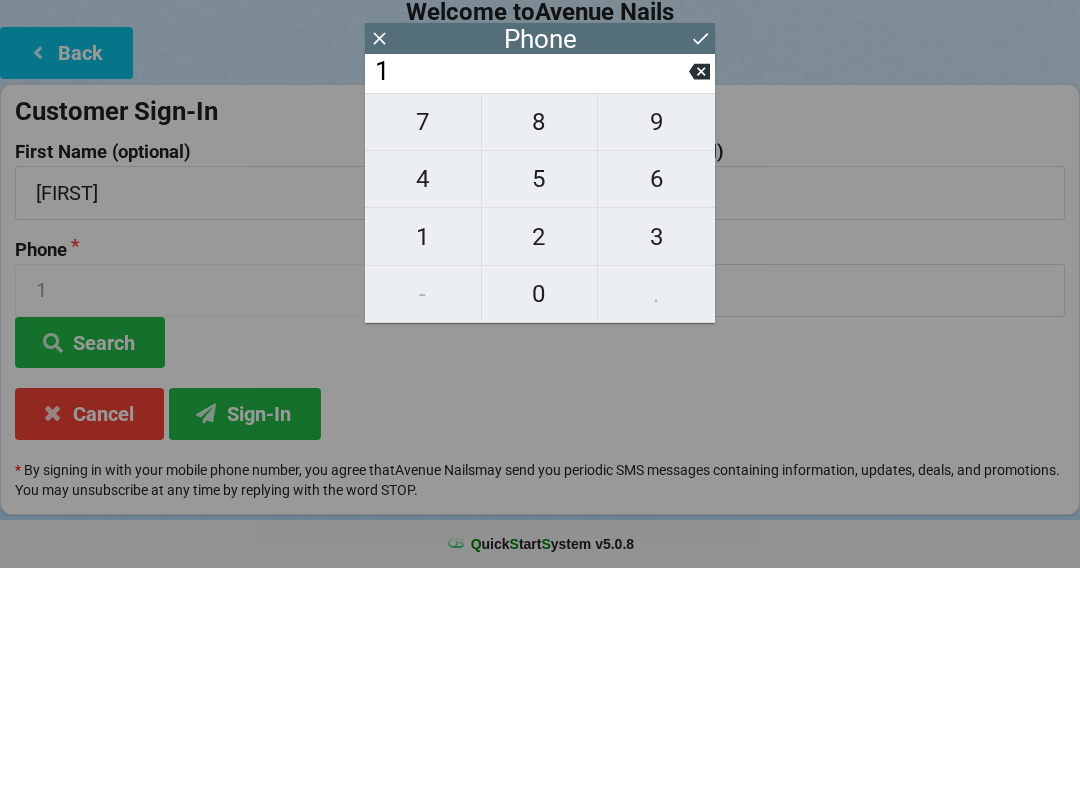 click on "9" at bounding box center (656, 344) 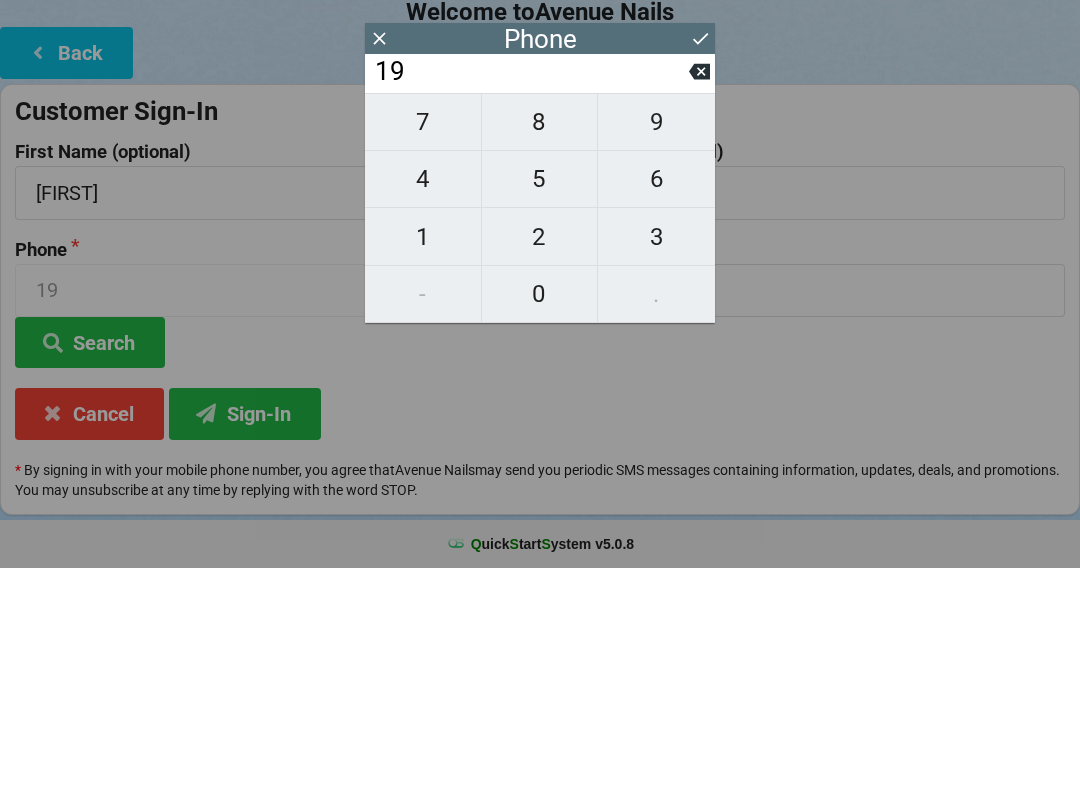 click on "19" at bounding box center [531, 294] 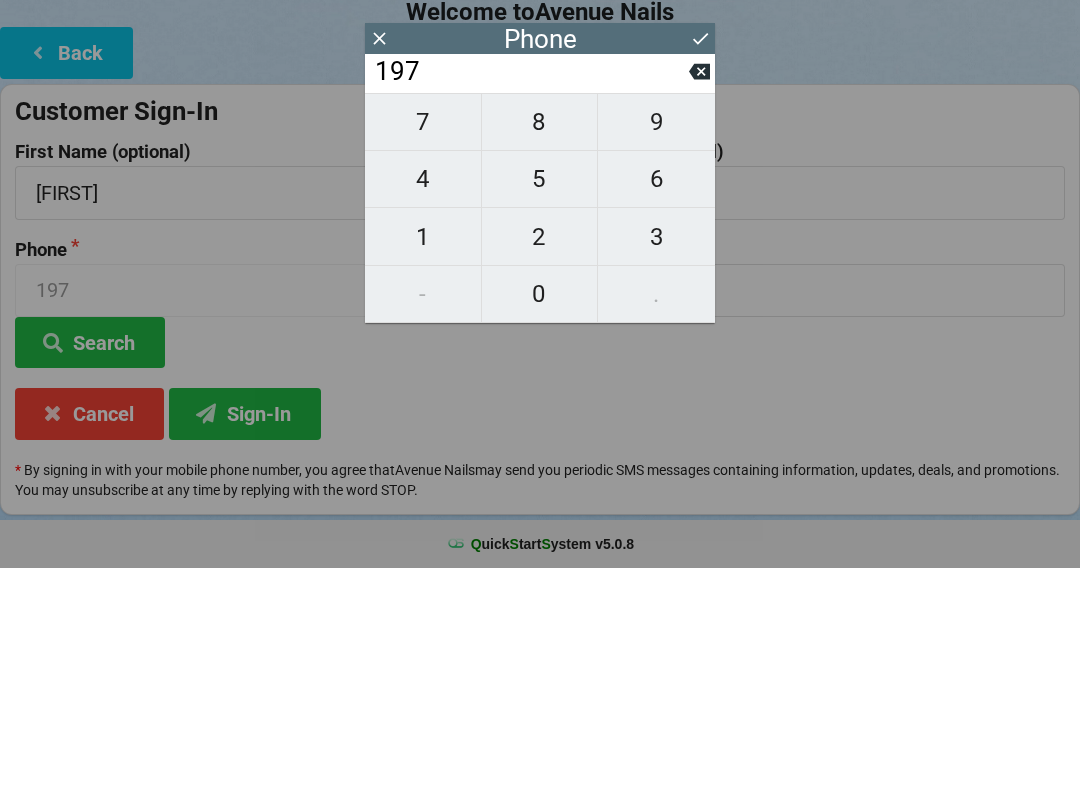 click on "9" at bounding box center [656, 344] 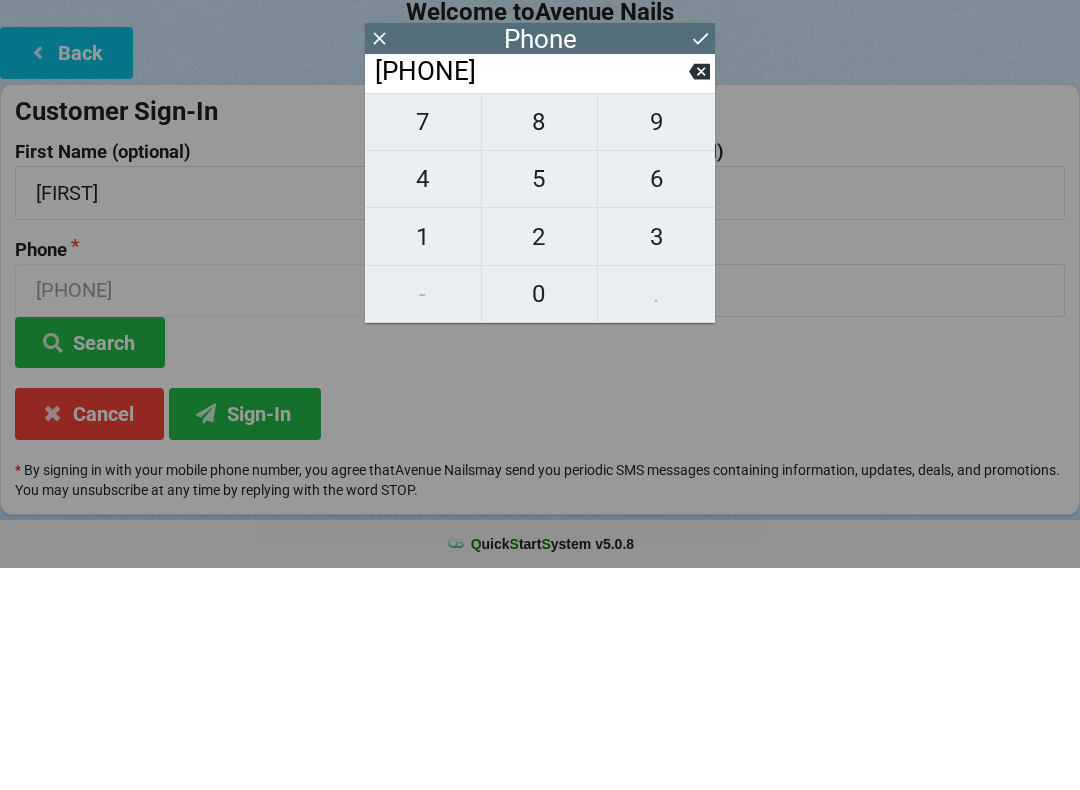 click on "9" at bounding box center [656, 344] 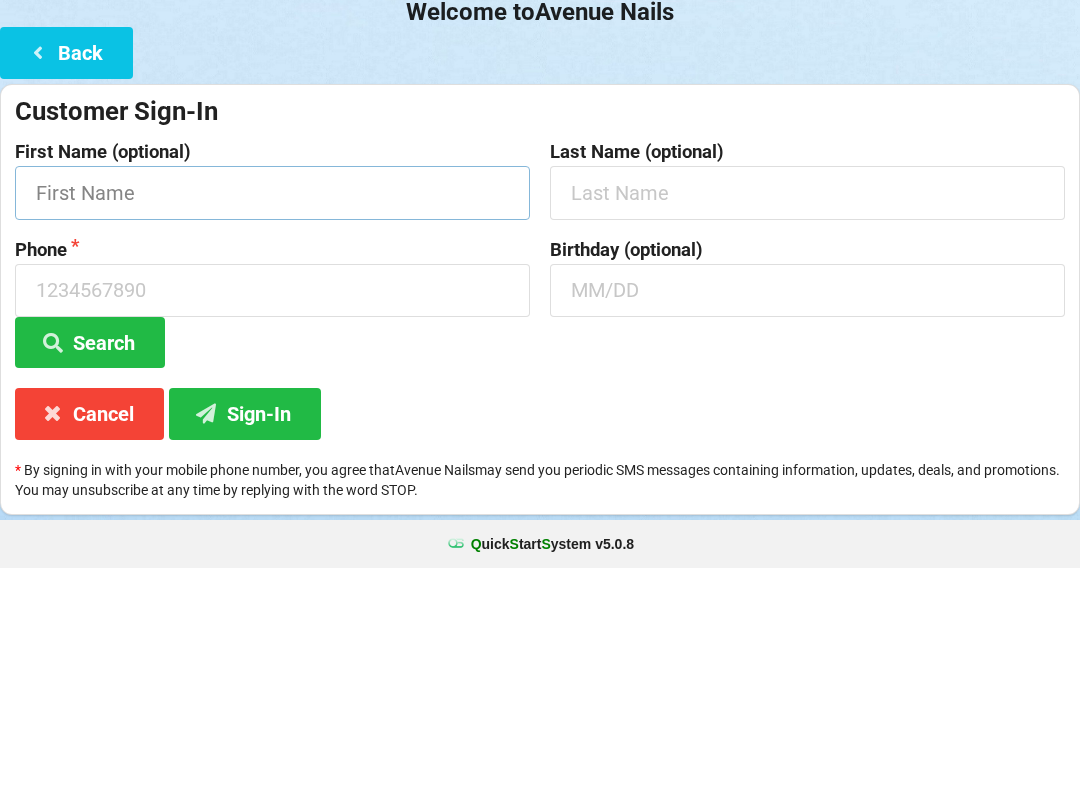 click at bounding box center [272, 414] 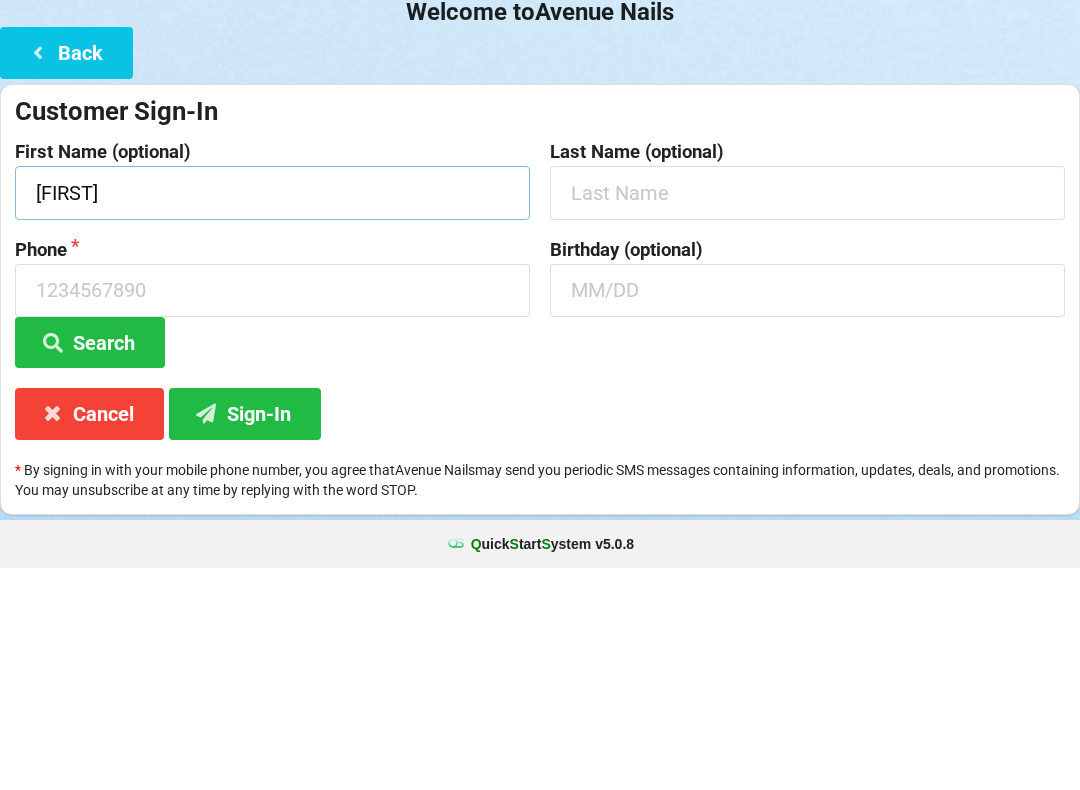 type on "[FIRST]" 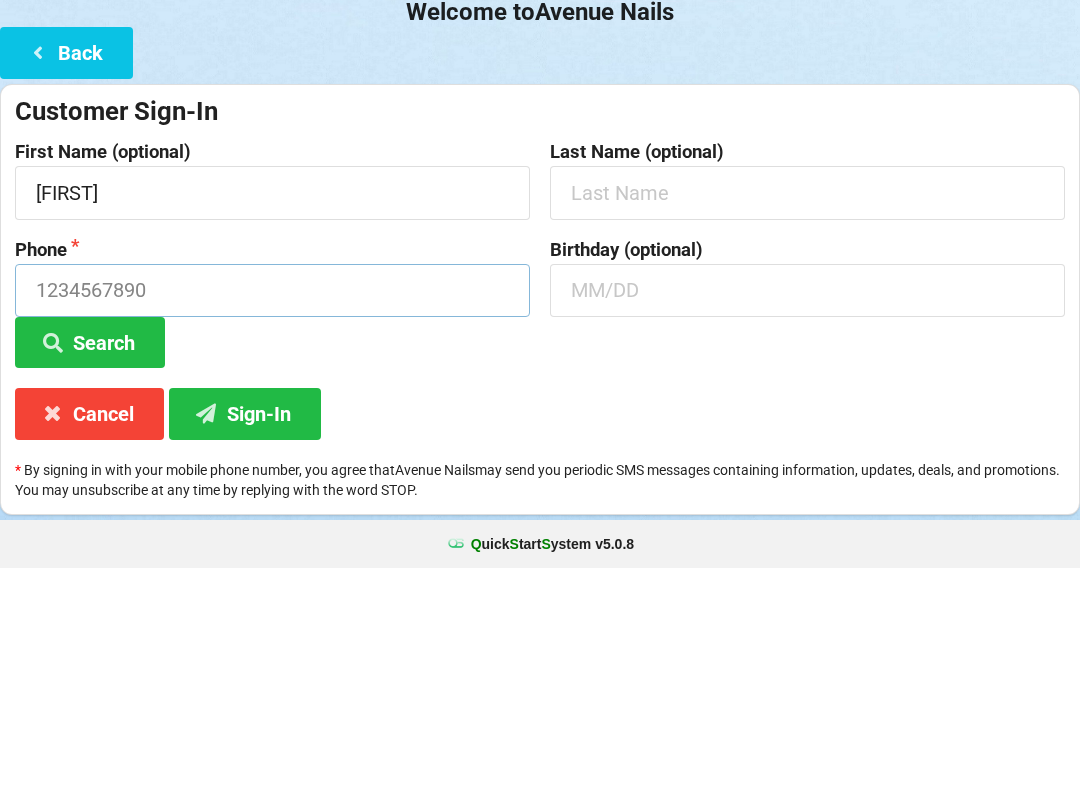 click at bounding box center [272, 512] 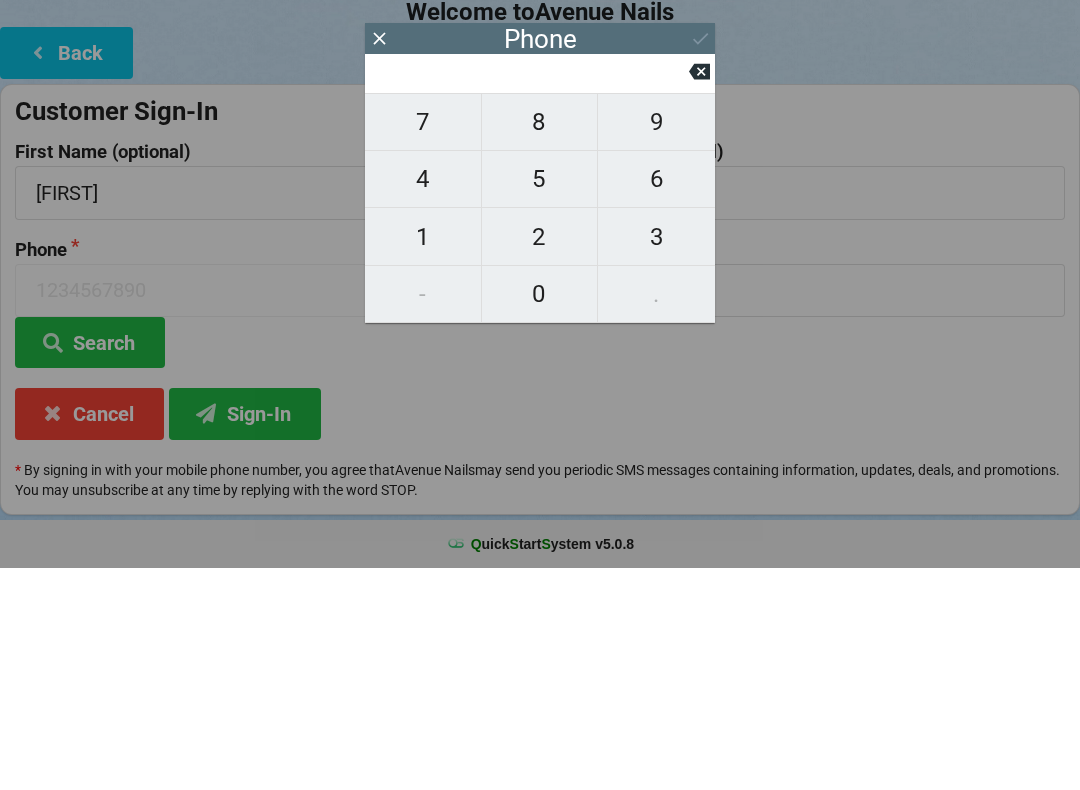 click on "7" at bounding box center [423, 344] 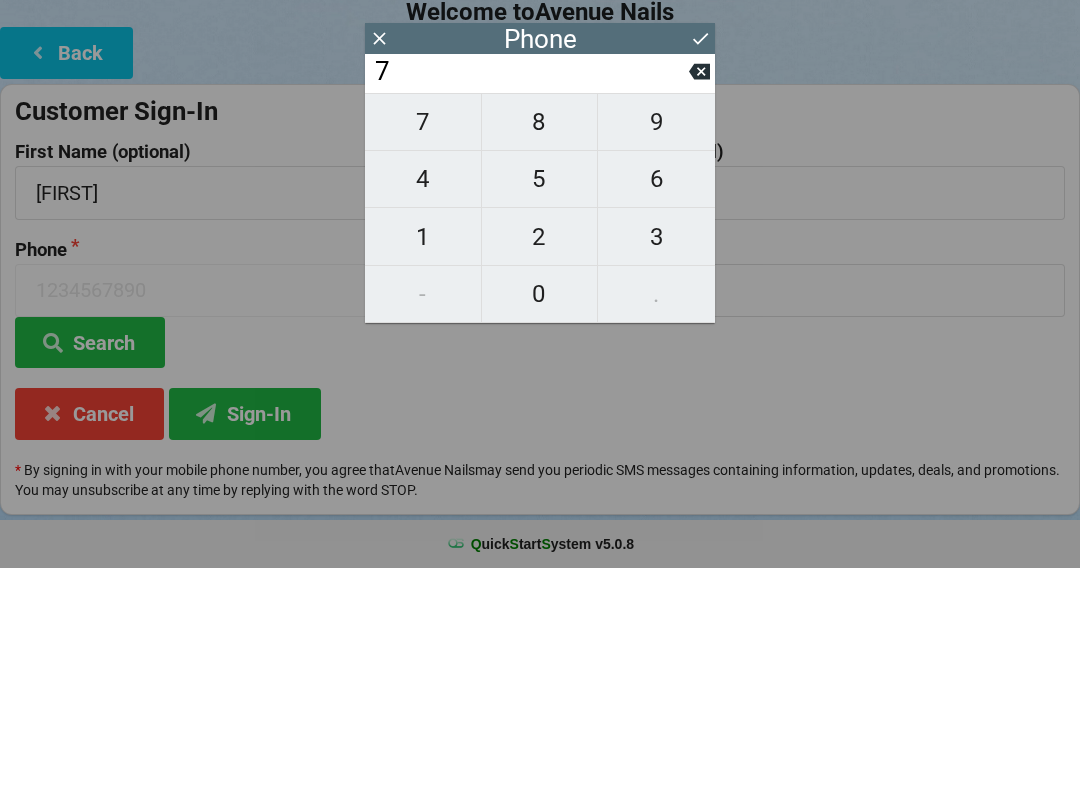 type on "7" 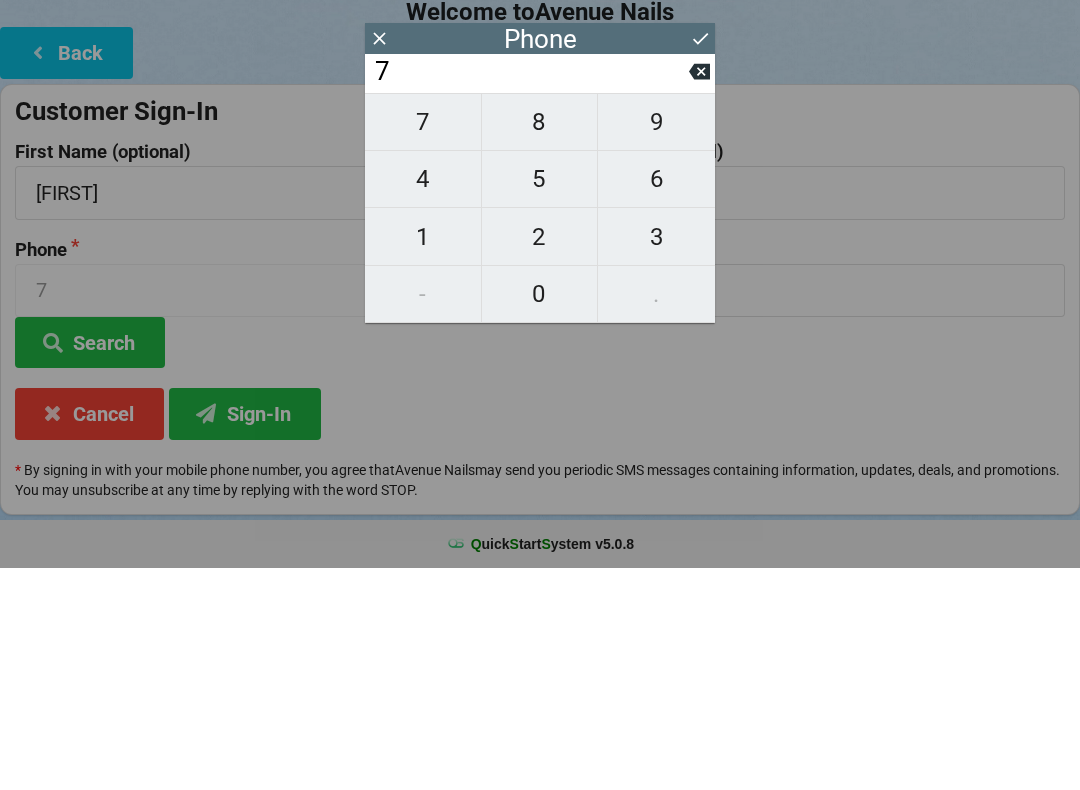 click on "1" at bounding box center (423, 459) 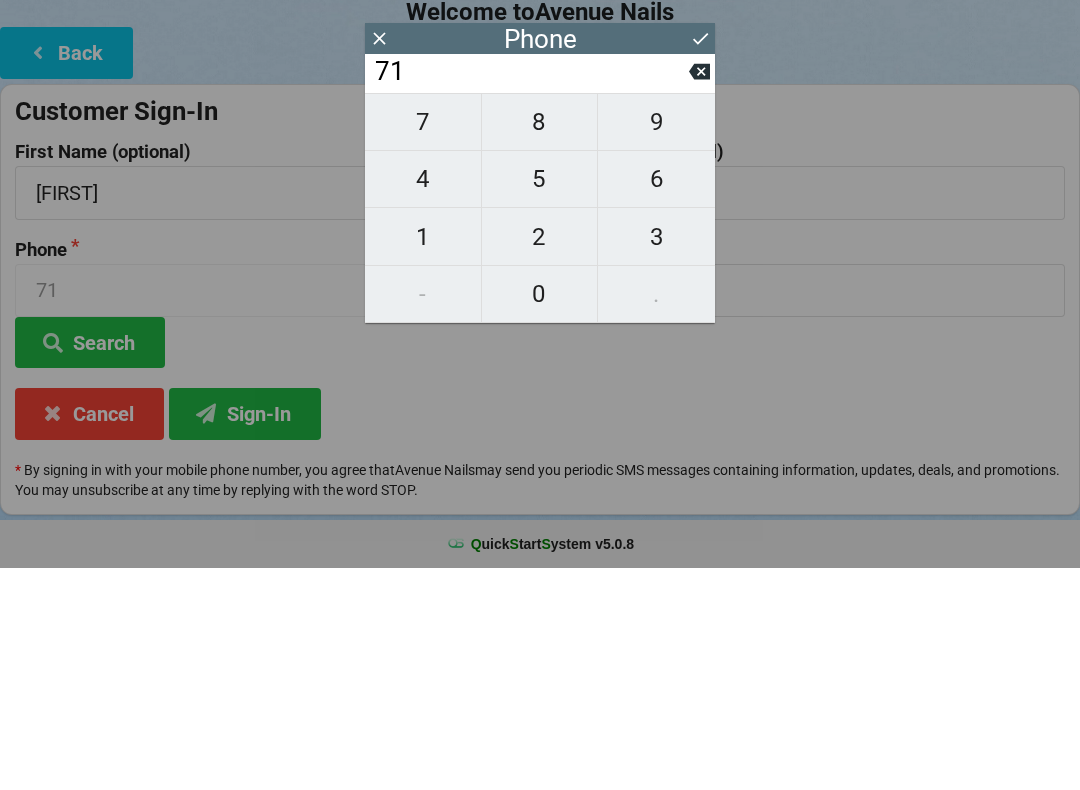 click 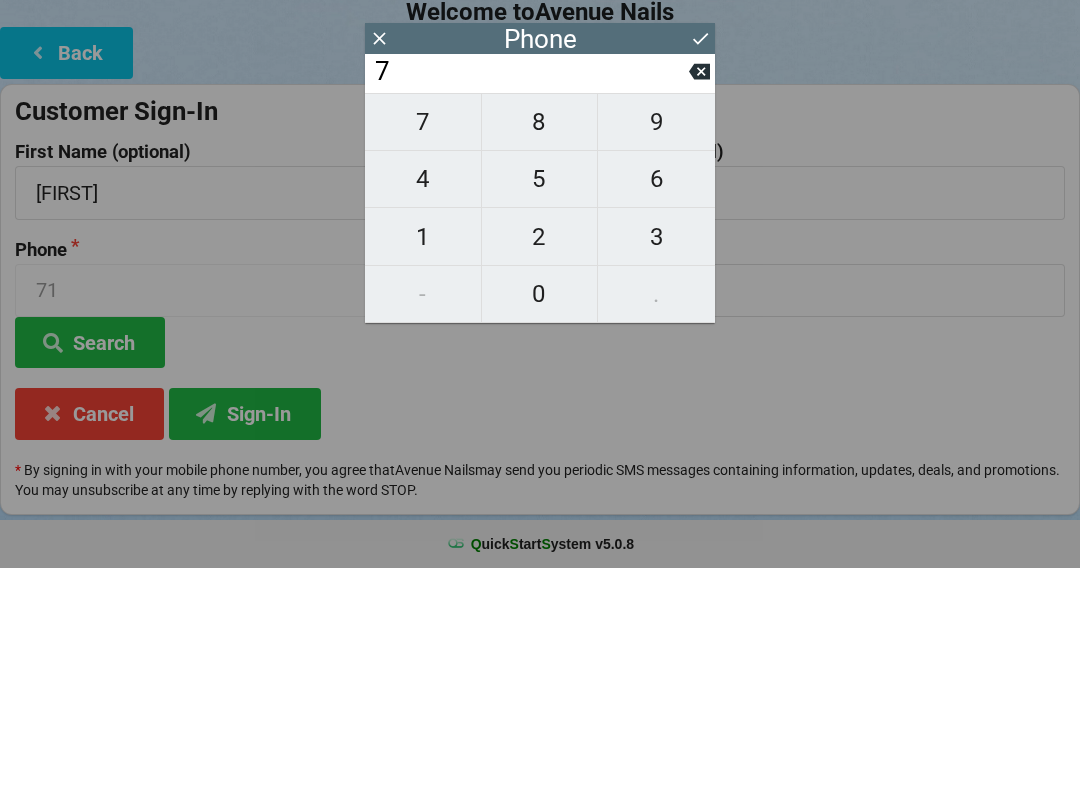 click on "4" at bounding box center (423, 401) 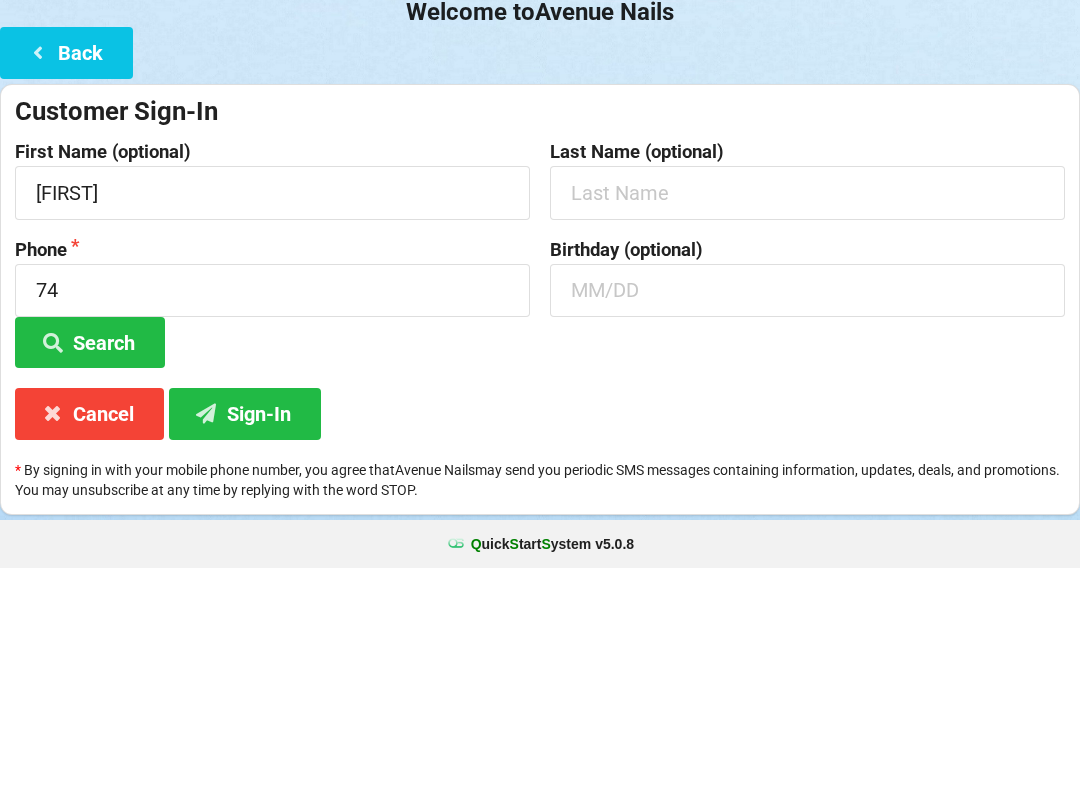 click on "Phone 74 Search" at bounding box center (272, 526) 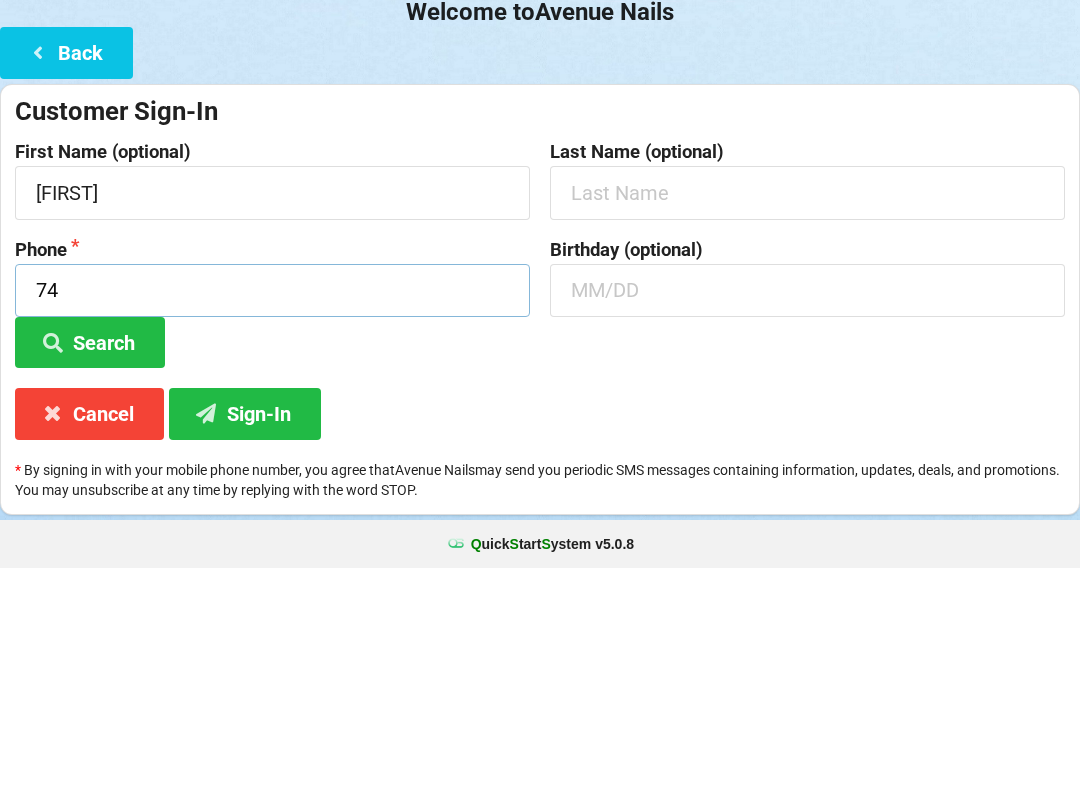 click on "74" at bounding box center [272, 512] 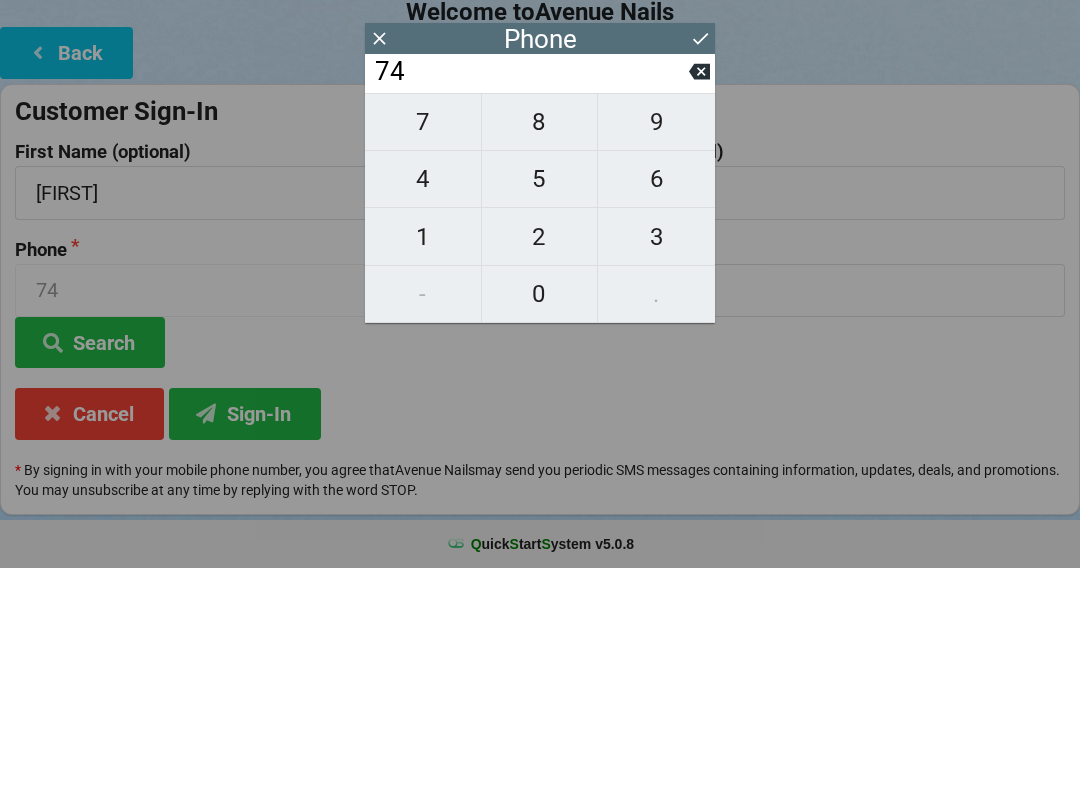 click 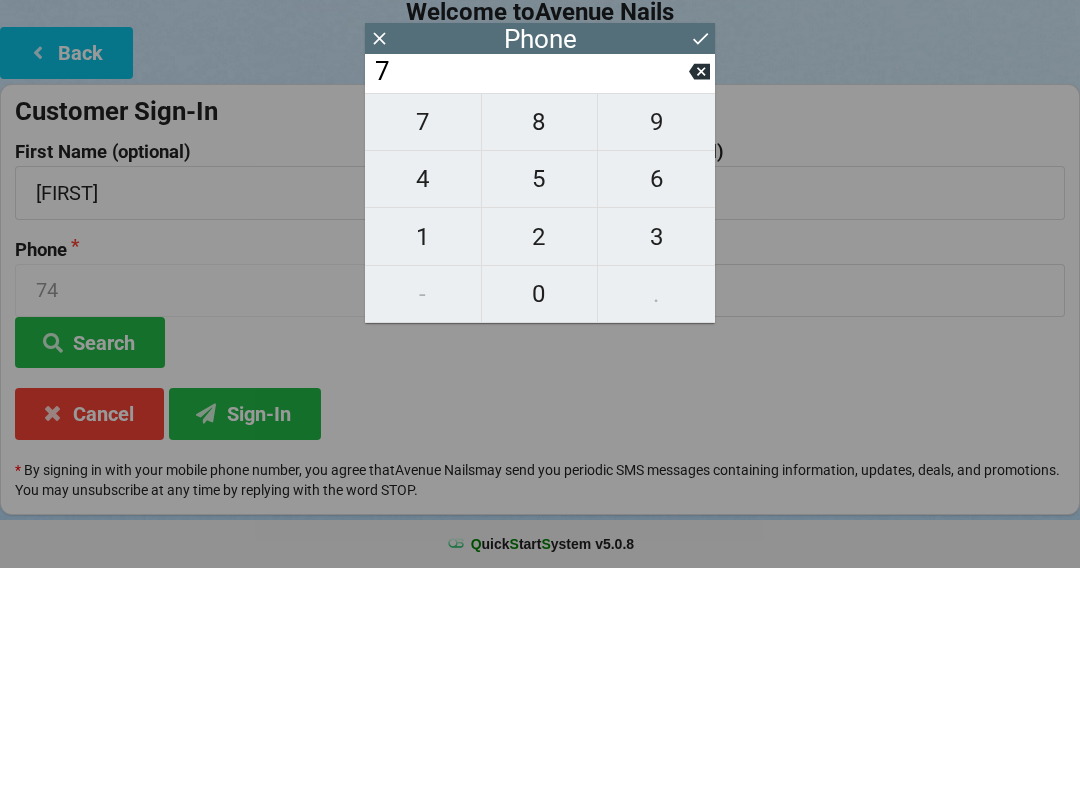 click 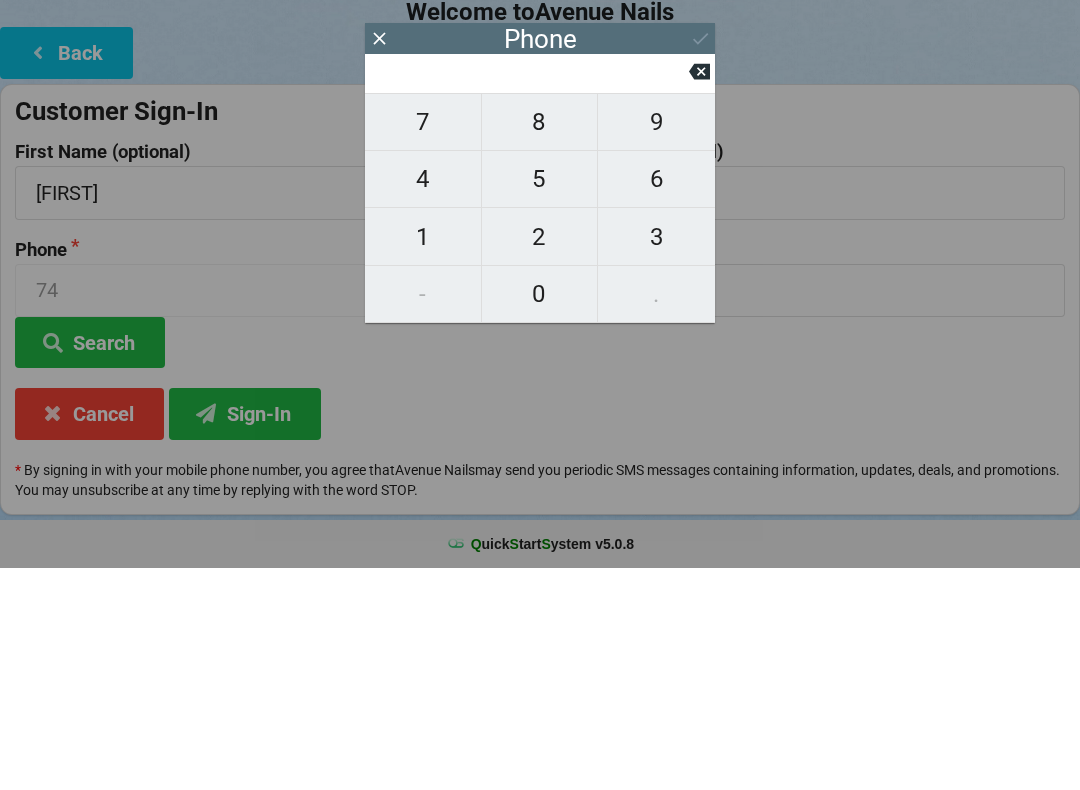 click on "4" at bounding box center (423, 401) 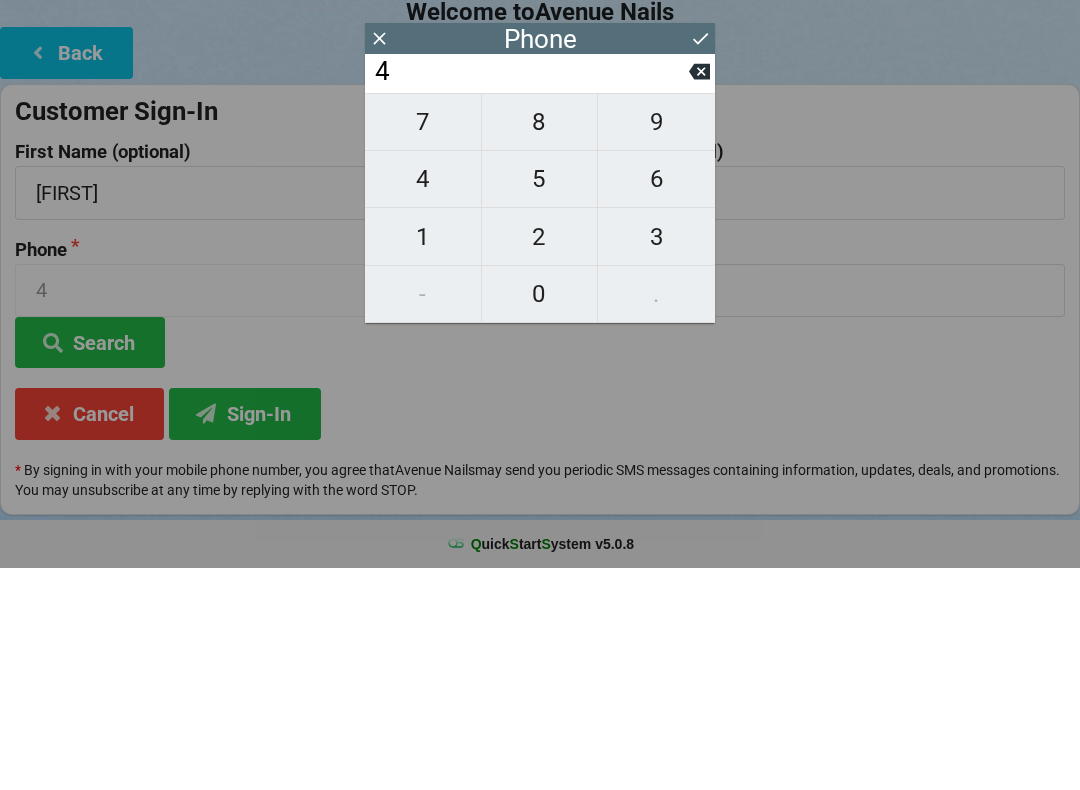 click on "0" at bounding box center [540, 516] 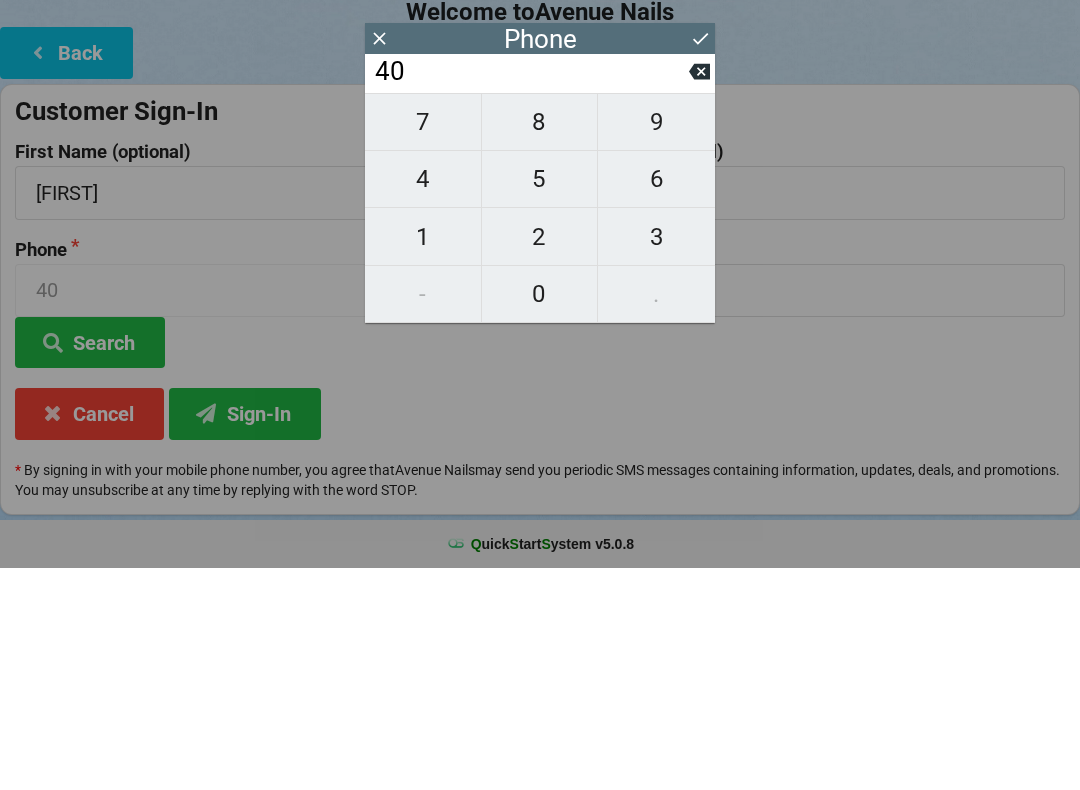 click on "7" at bounding box center [423, 344] 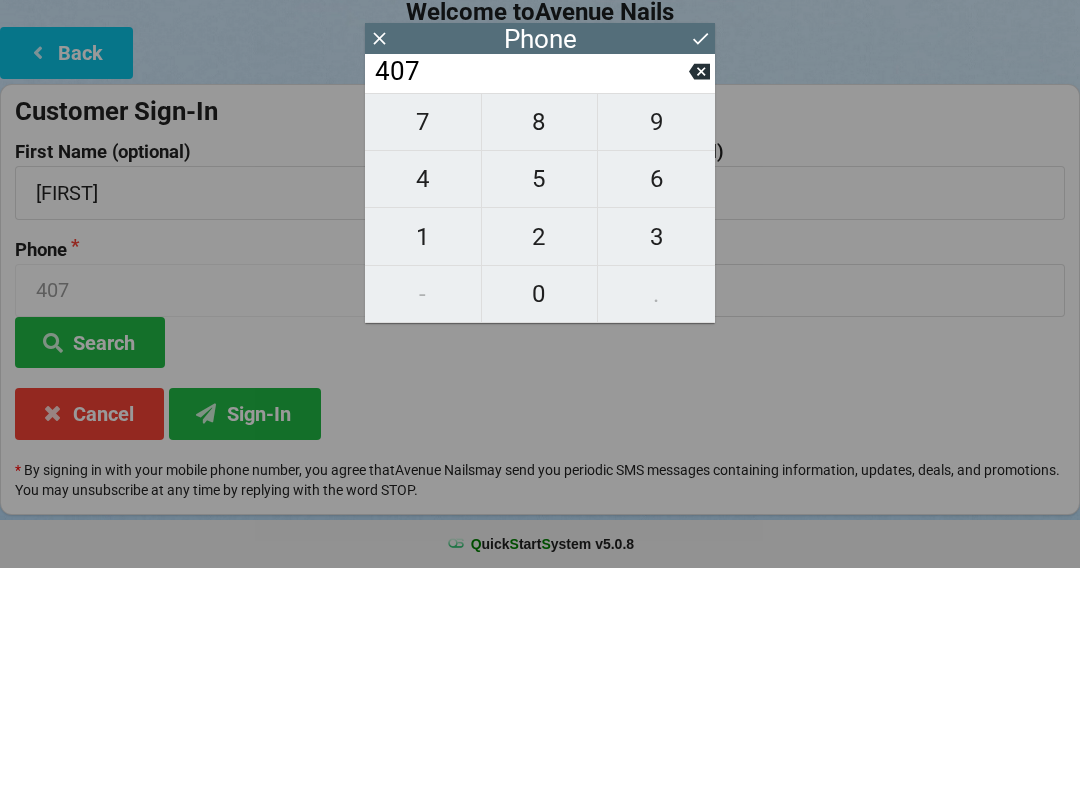 click on "4" at bounding box center [423, 401] 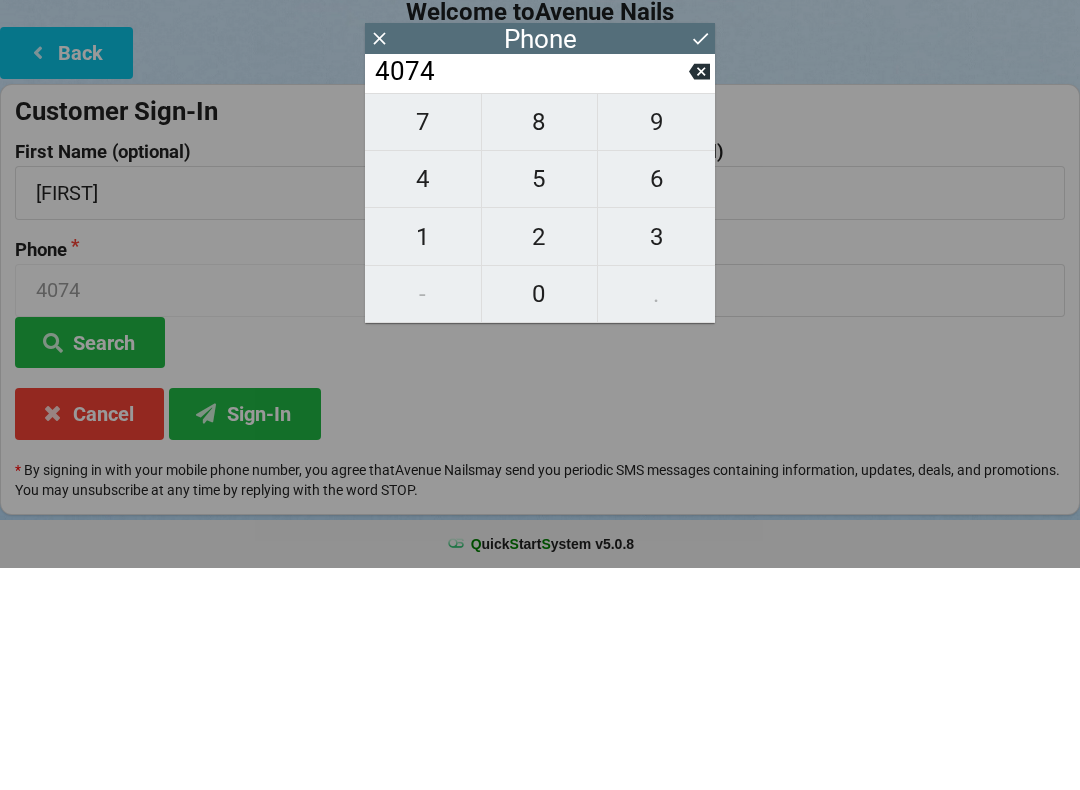 click on "4" at bounding box center (423, 401) 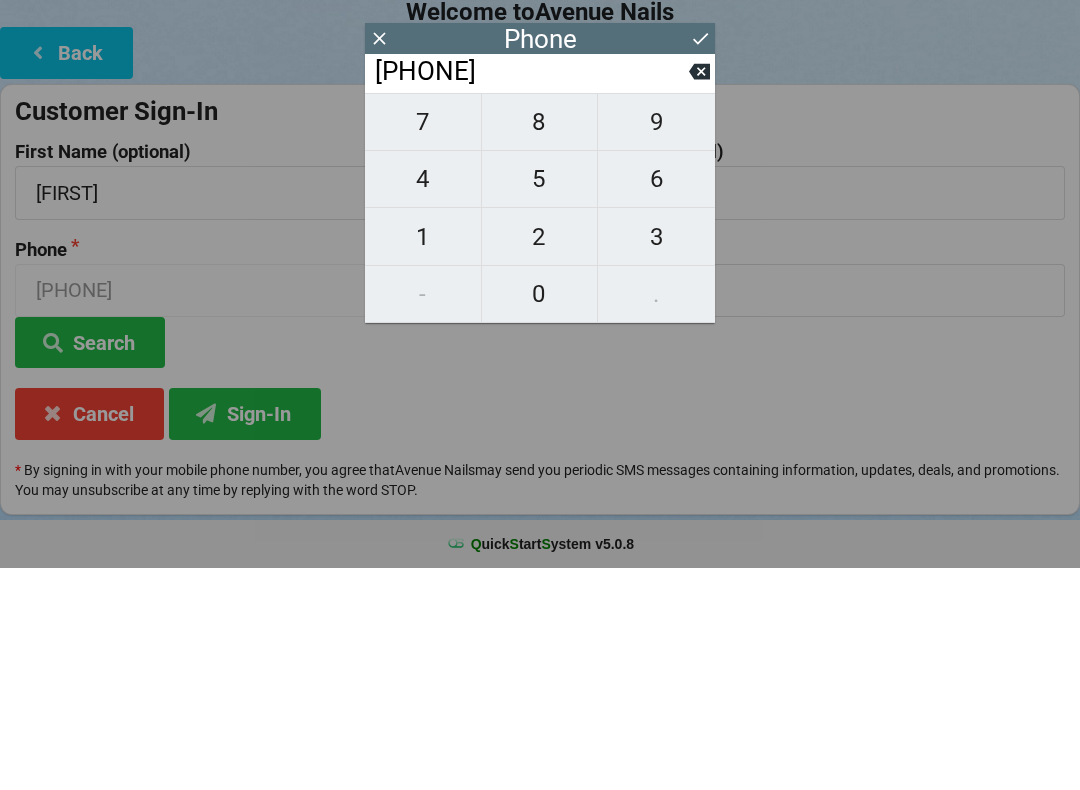 click on "3" at bounding box center [656, 459] 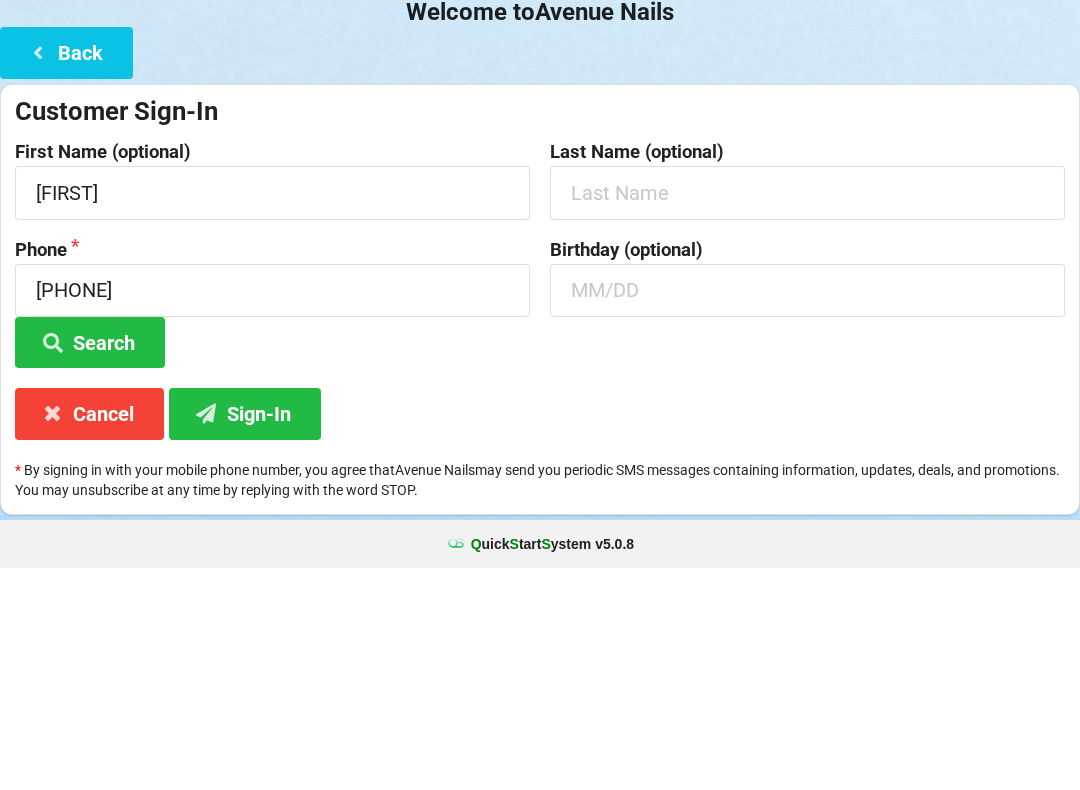 click on "Sign-In" at bounding box center (245, 635) 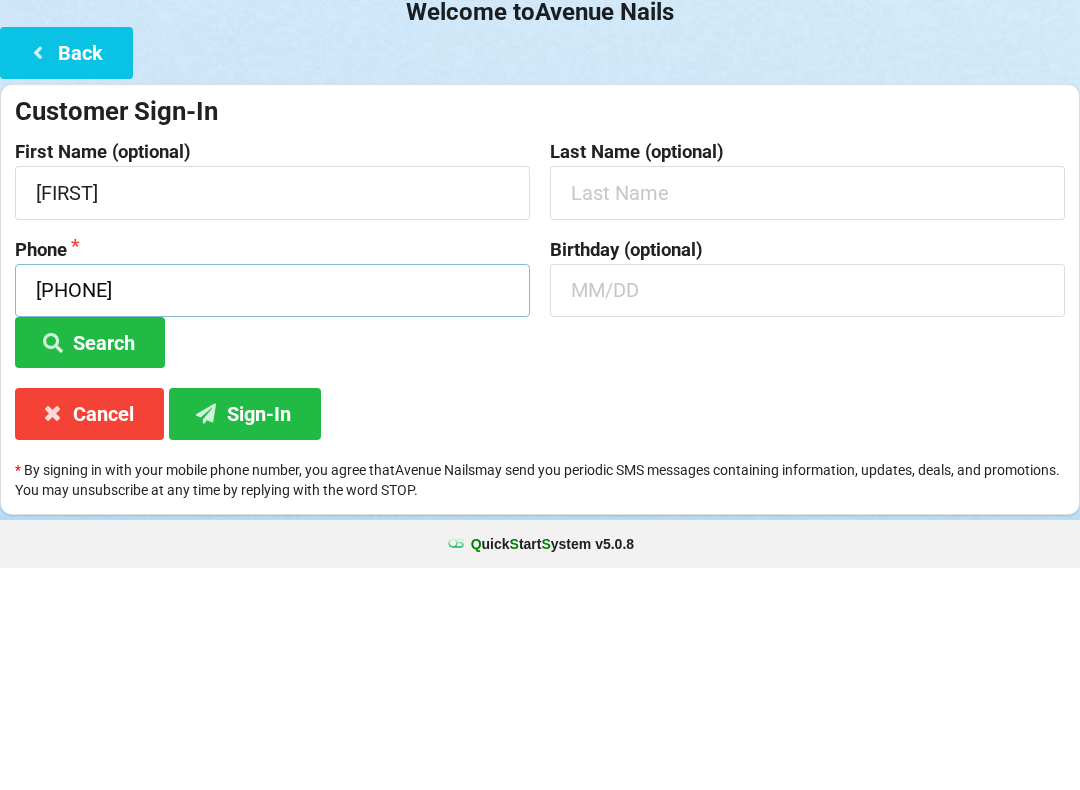 click on "[PHONE]" at bounding box center (272, 512) 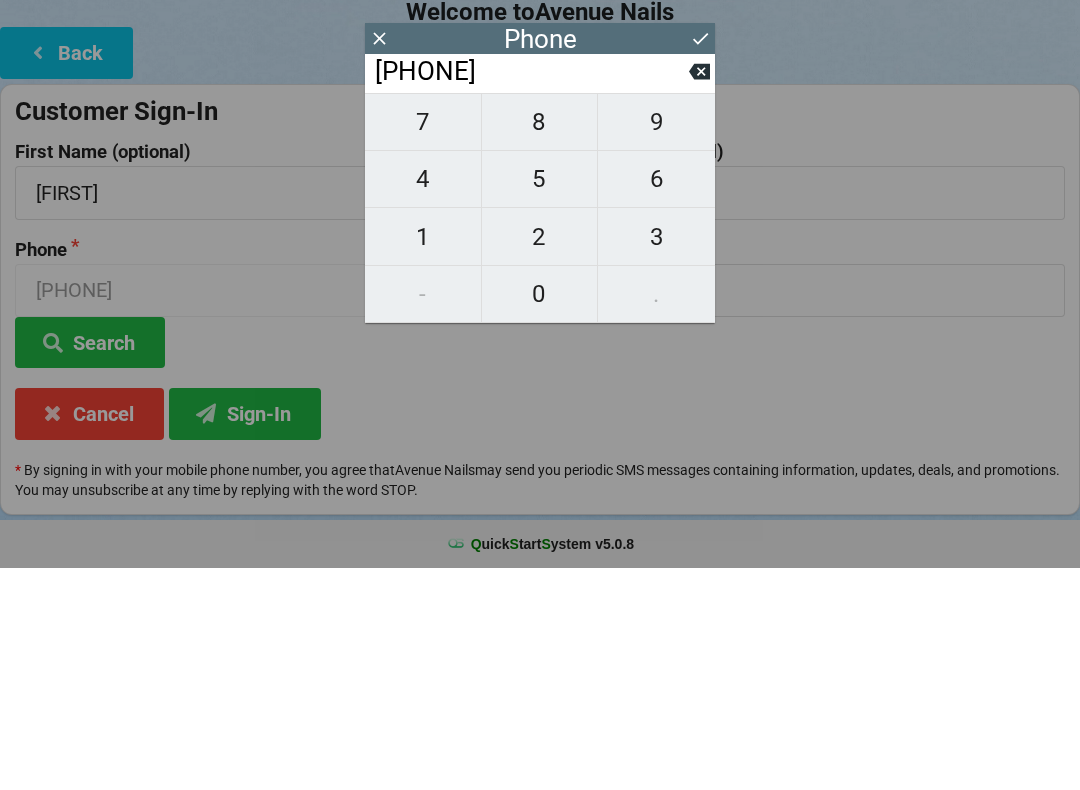 click on "[PHONE]" at bounding box center (531, 294) 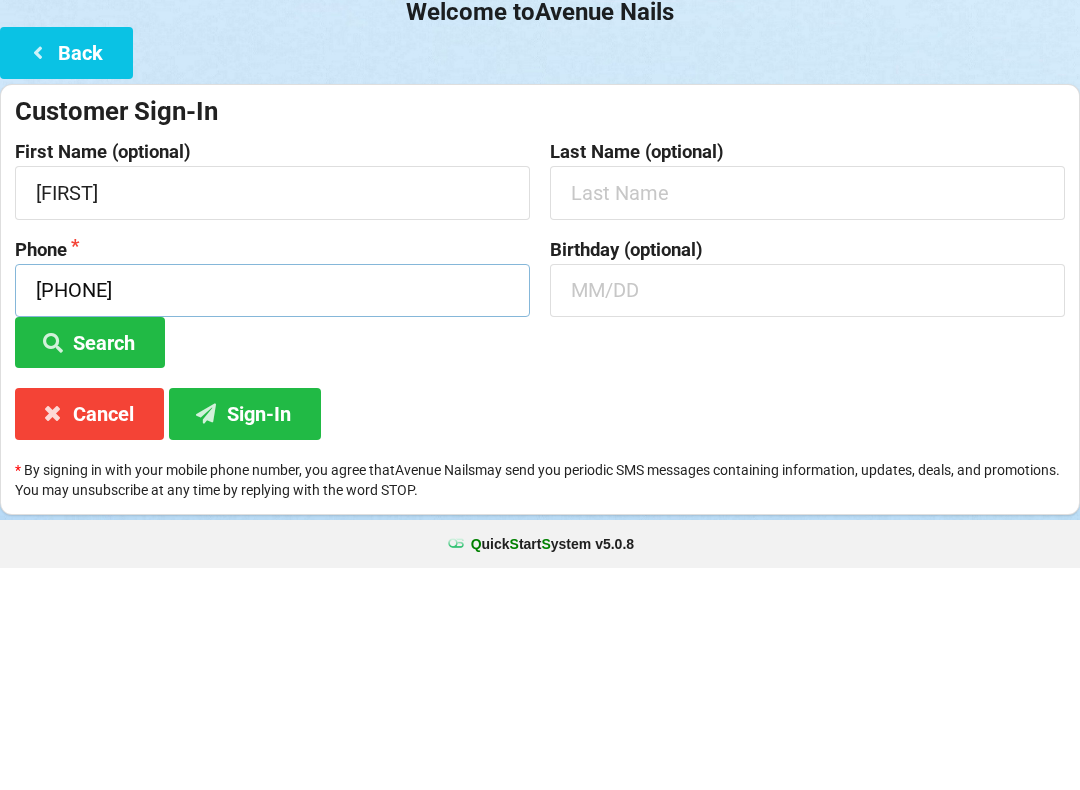 click on "[PHONE]" at bounding box center [272, 512] 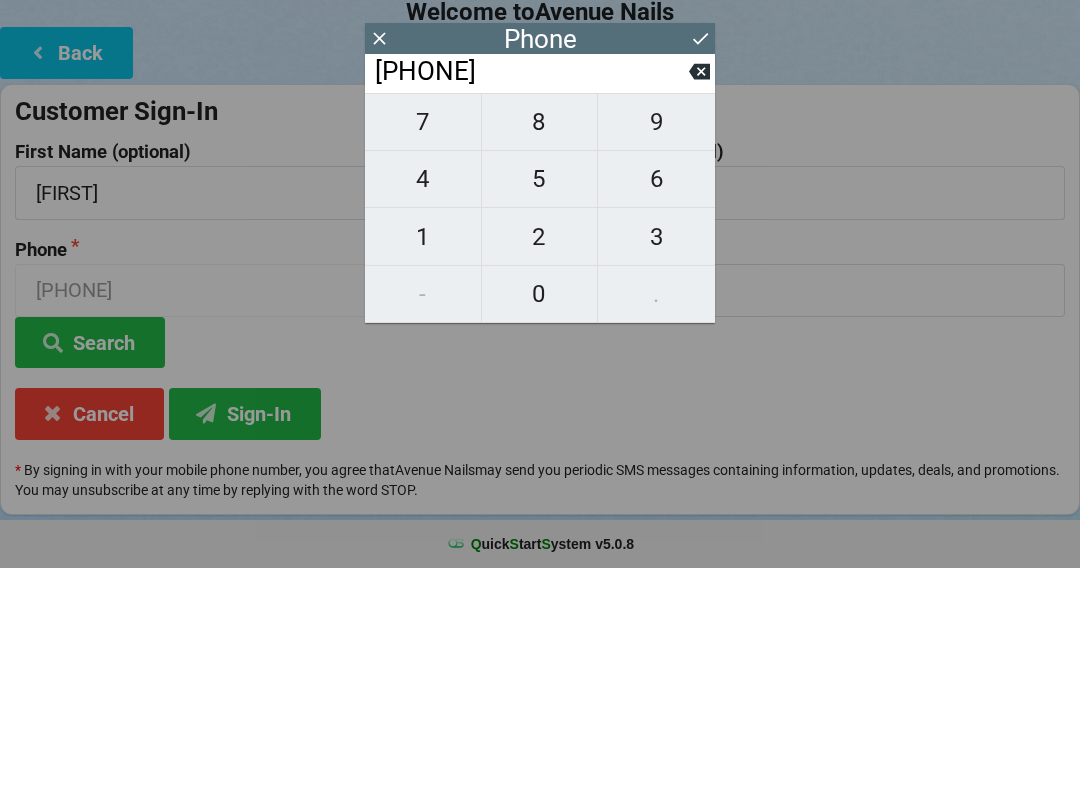 click 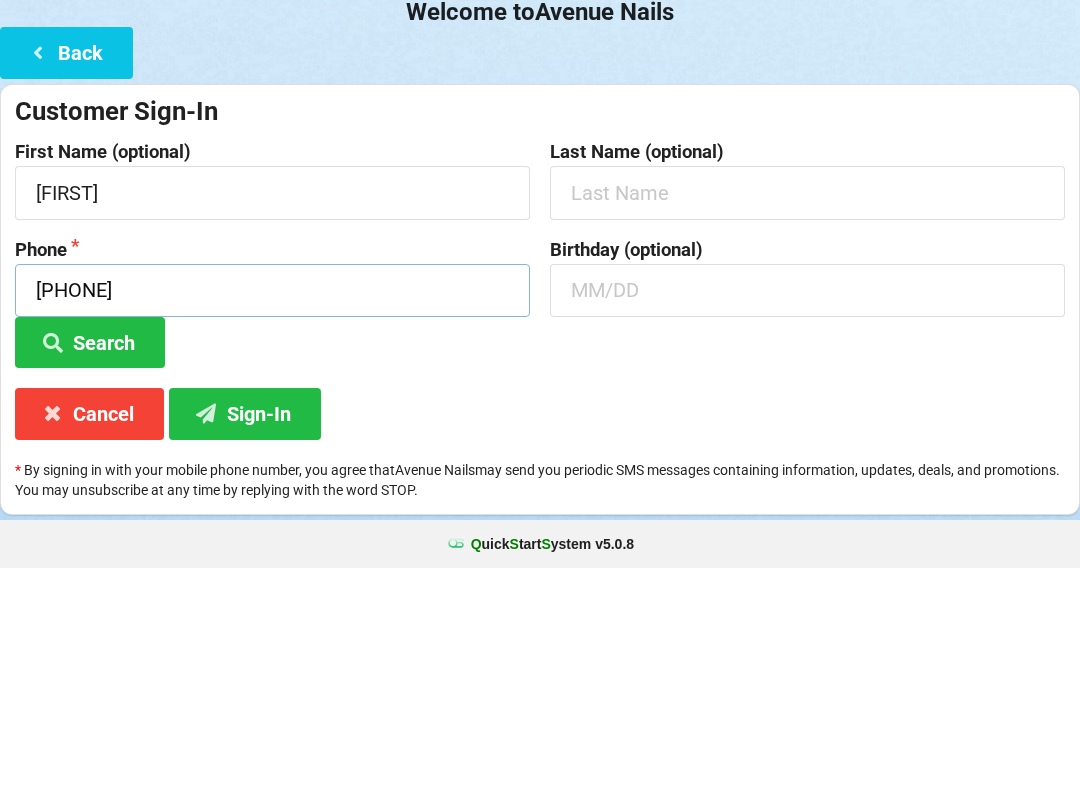 click on "[PHONE]" at bounding box center [272, 512] 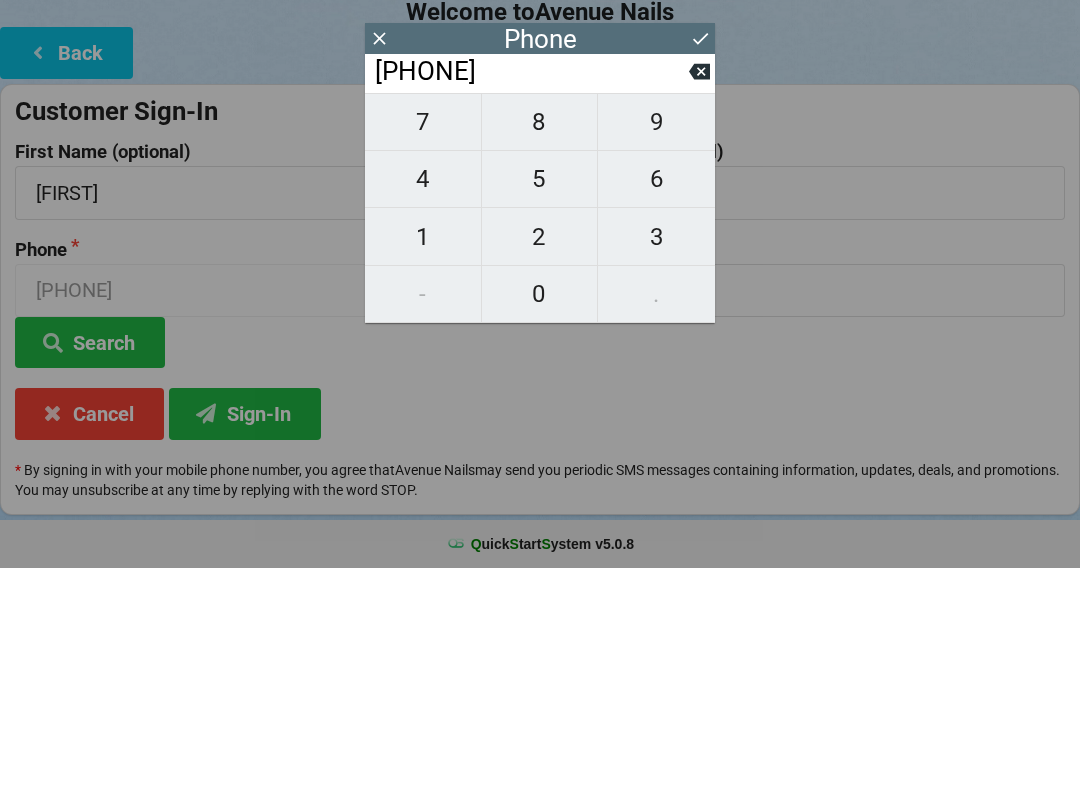click on "[PHONE]" at bounding box center [531, 294] 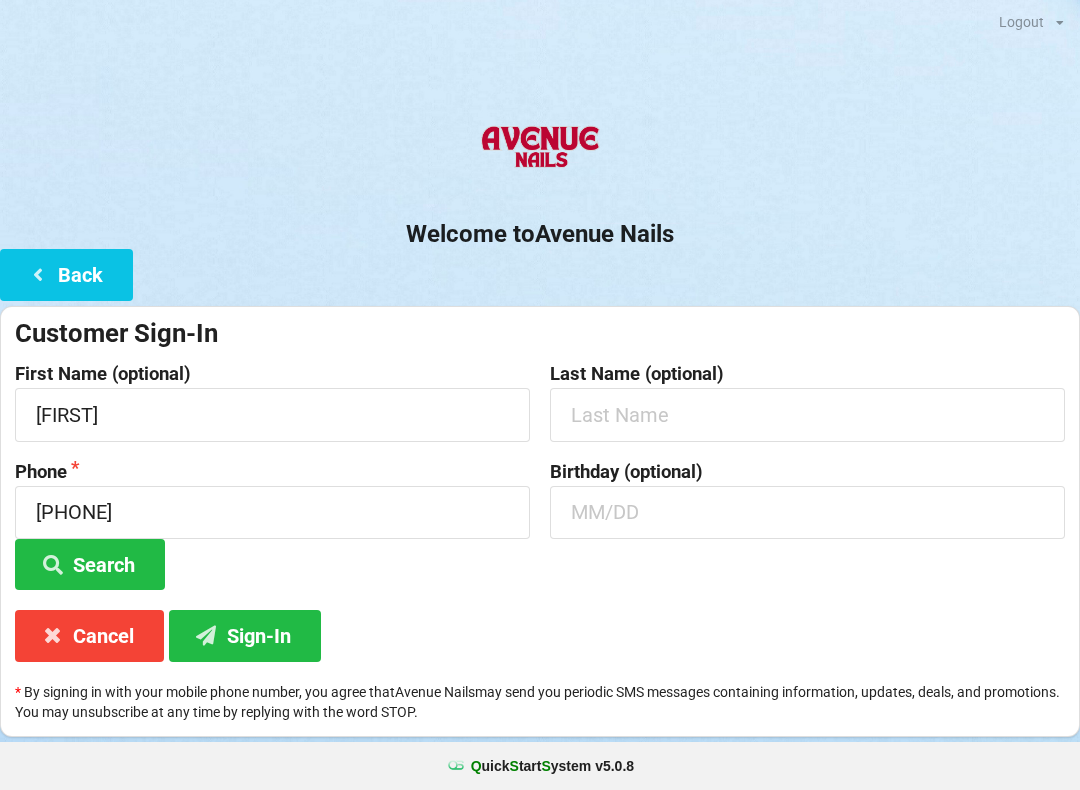 click at bounding box center [207, 634] 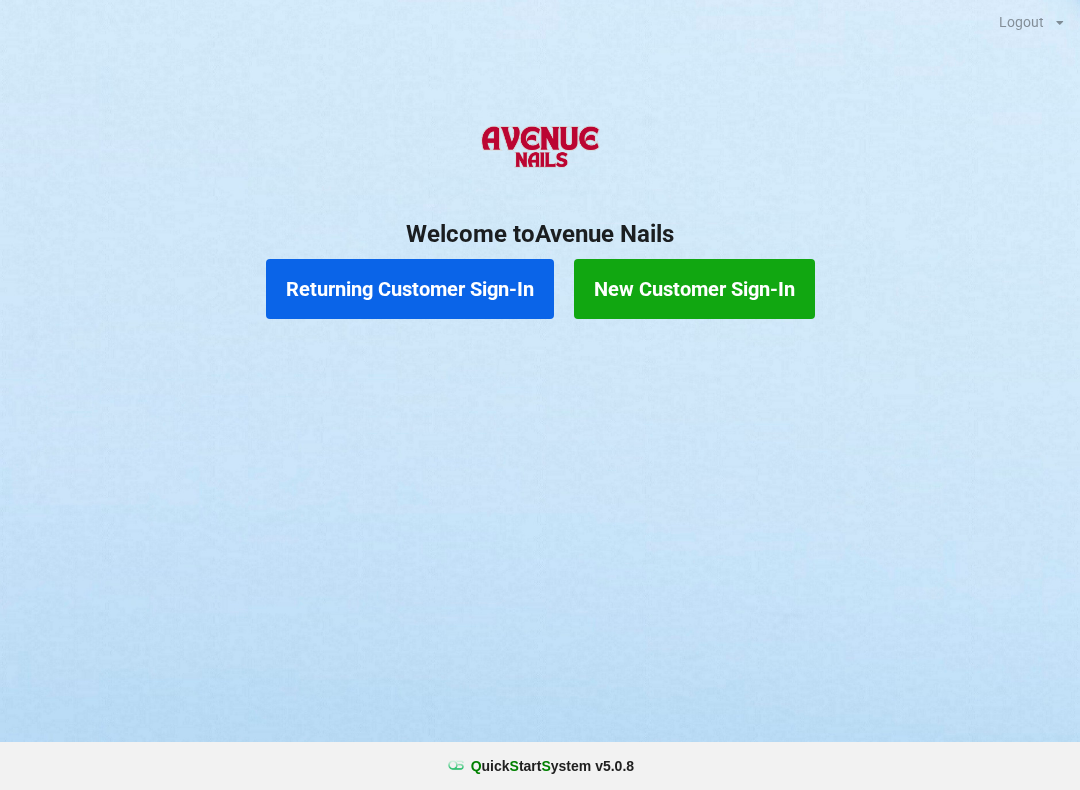 click on "New Customer Sign-In" at bounding box center [694, 289] 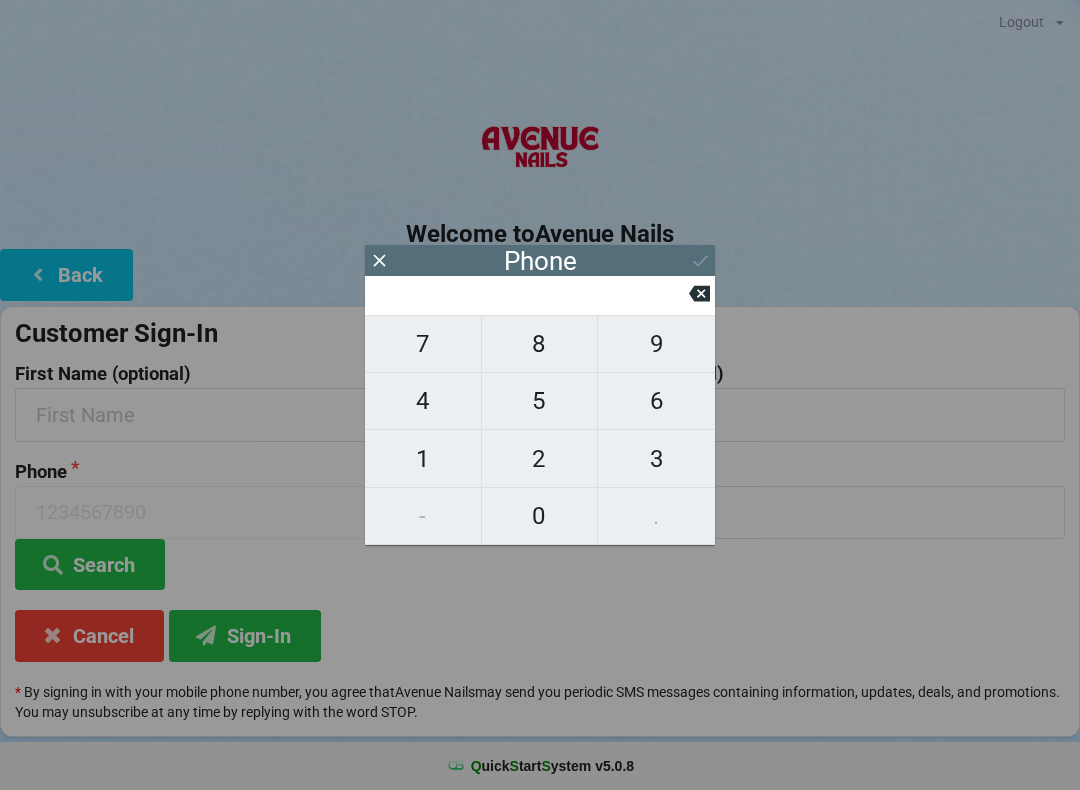 click on "4" at bounding box center (423, 401) 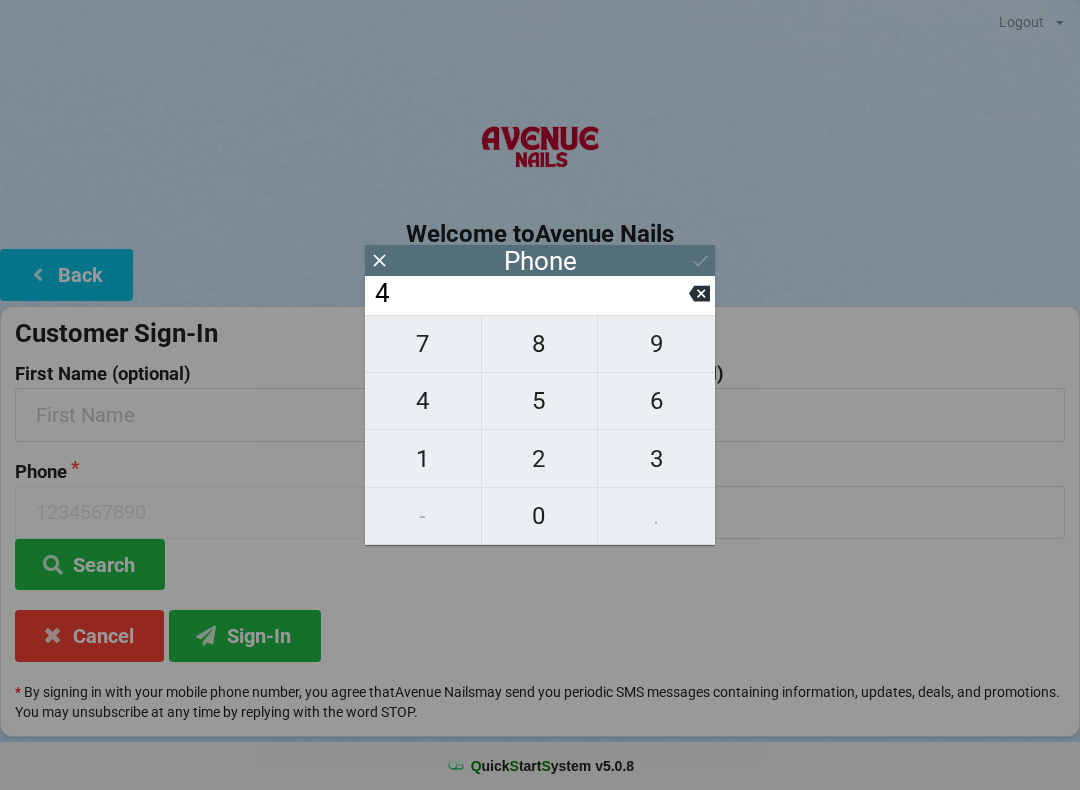 type on "4" 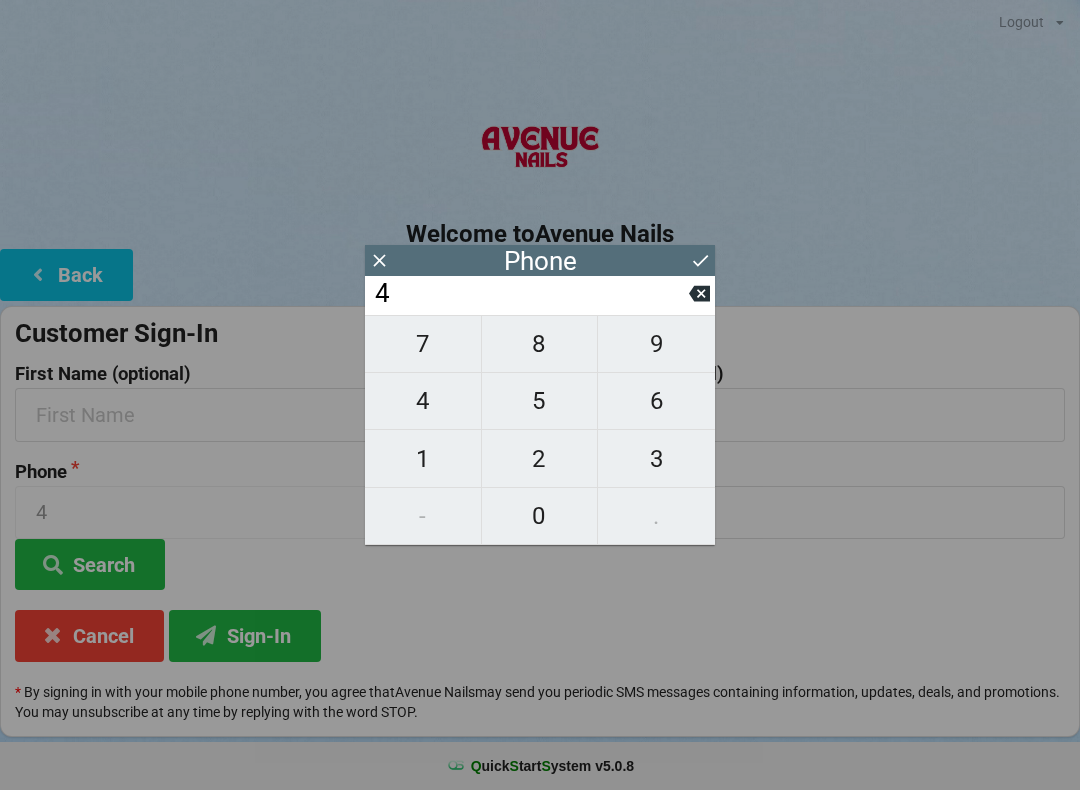 click on "0" at bounding box center (540, 516) 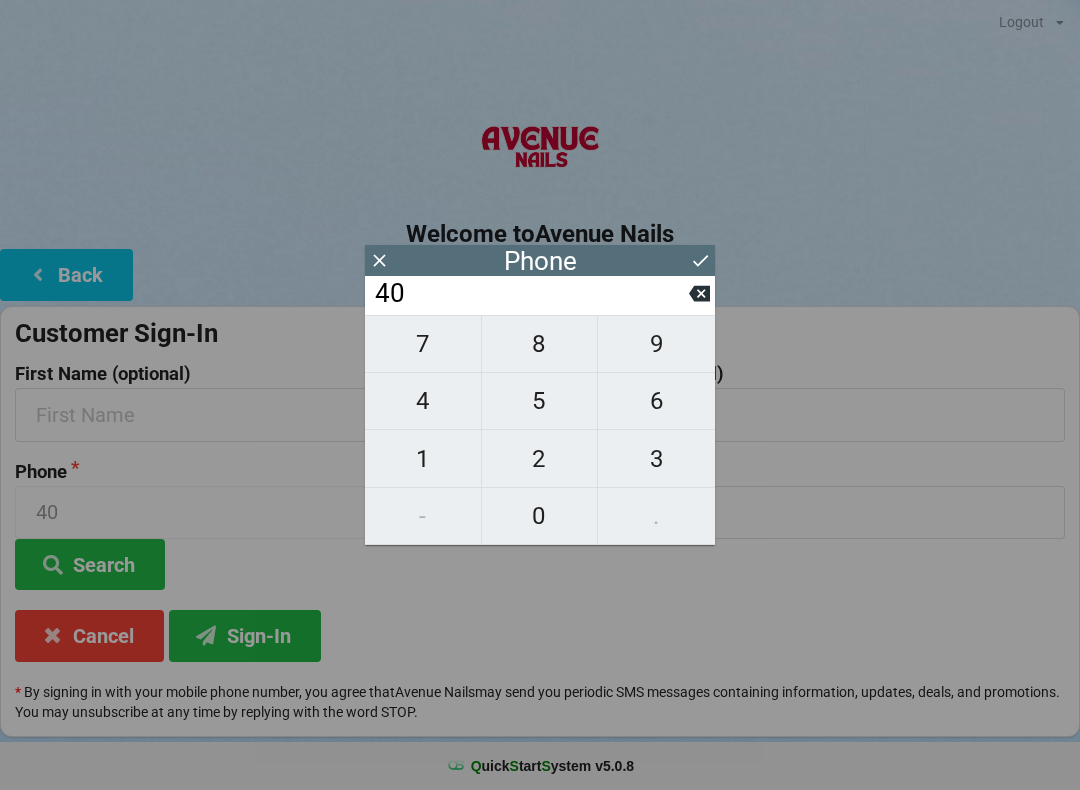 click on "1" at bounding box center [423, 459] 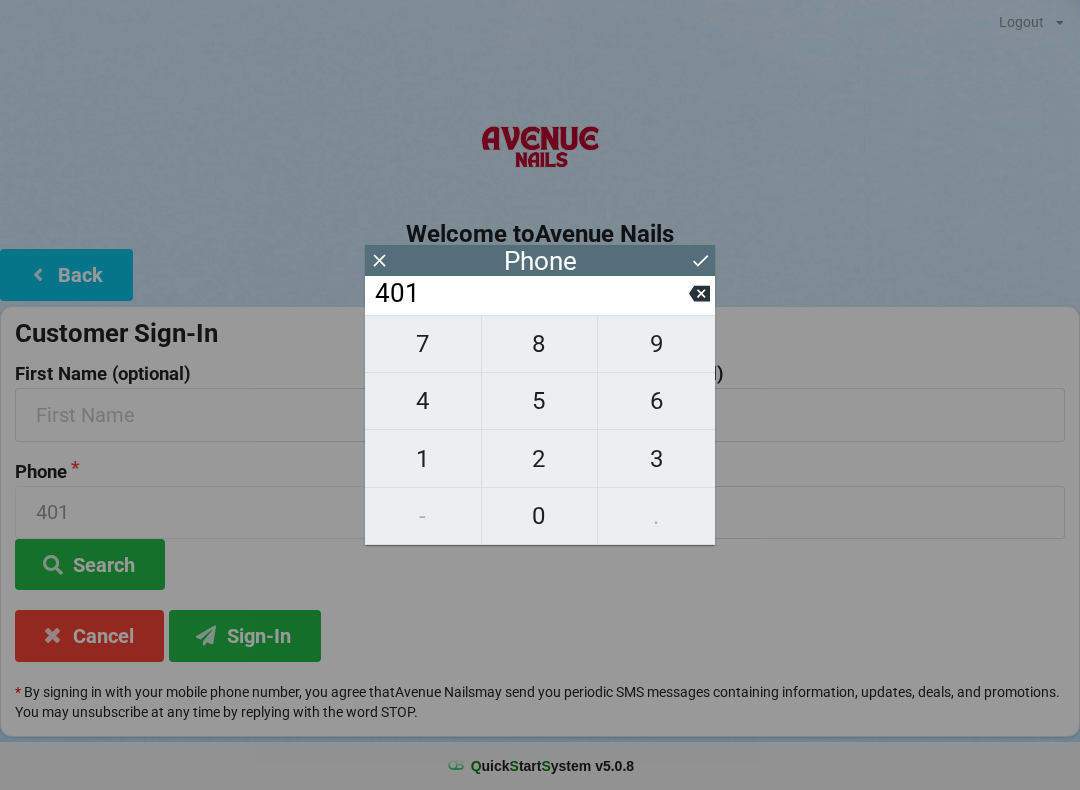click 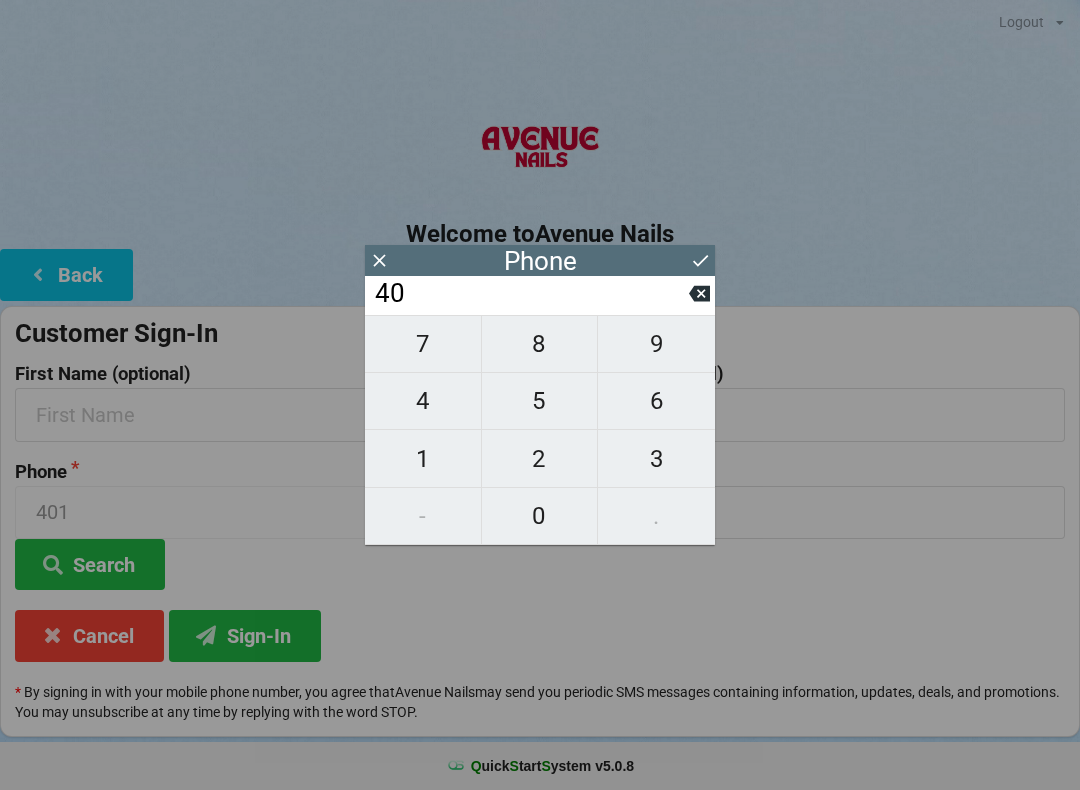 click on "7" at bounding box center [423, 344] 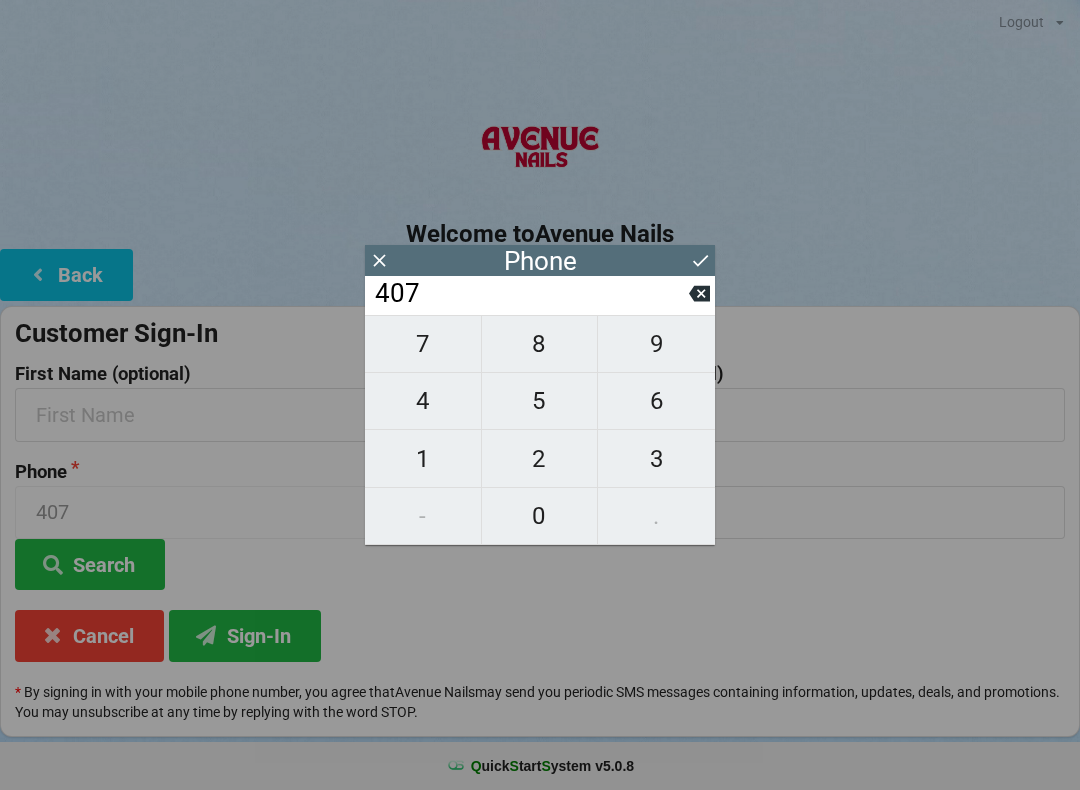 click on "4" at bounding box center [423, 401] 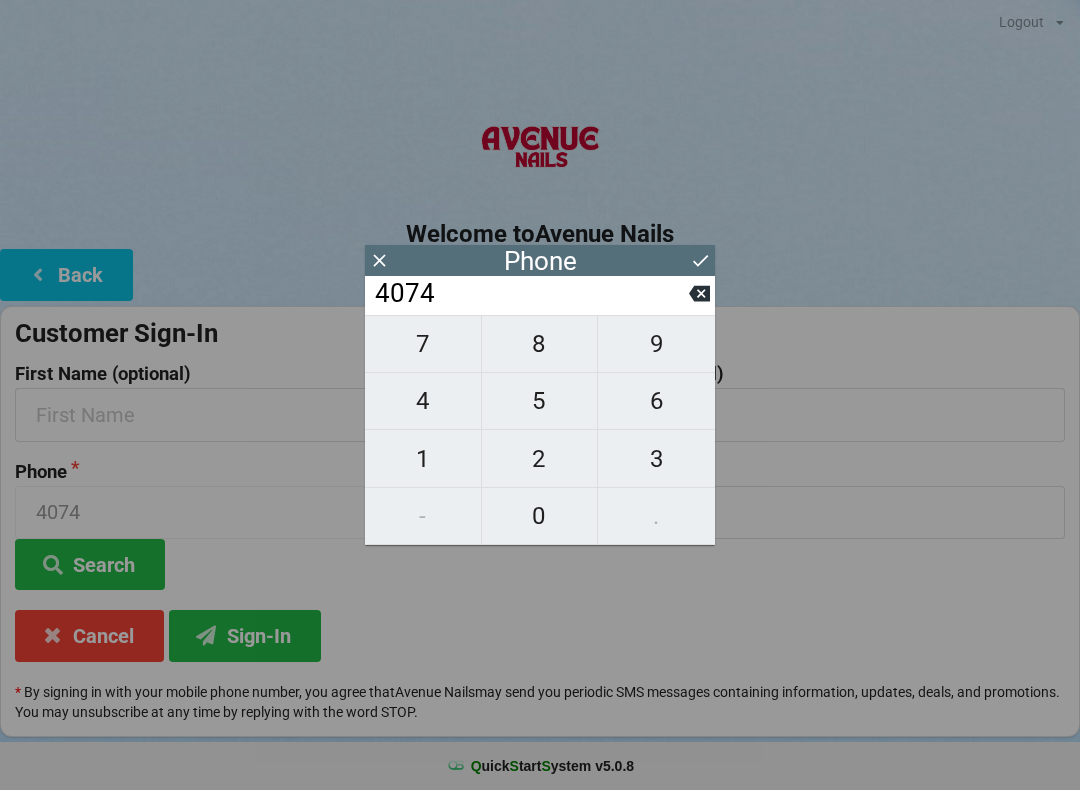 click on "9" at bounding box center (656, 344) 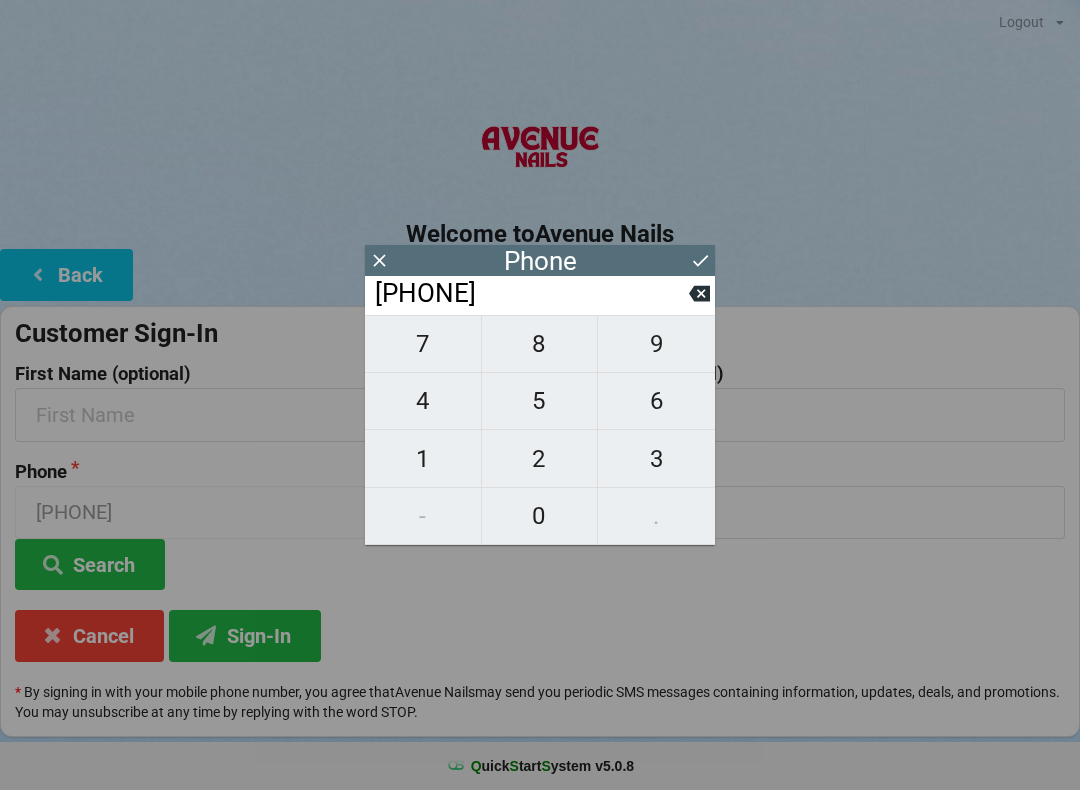 click on "1" at bounding box center (423, 459) 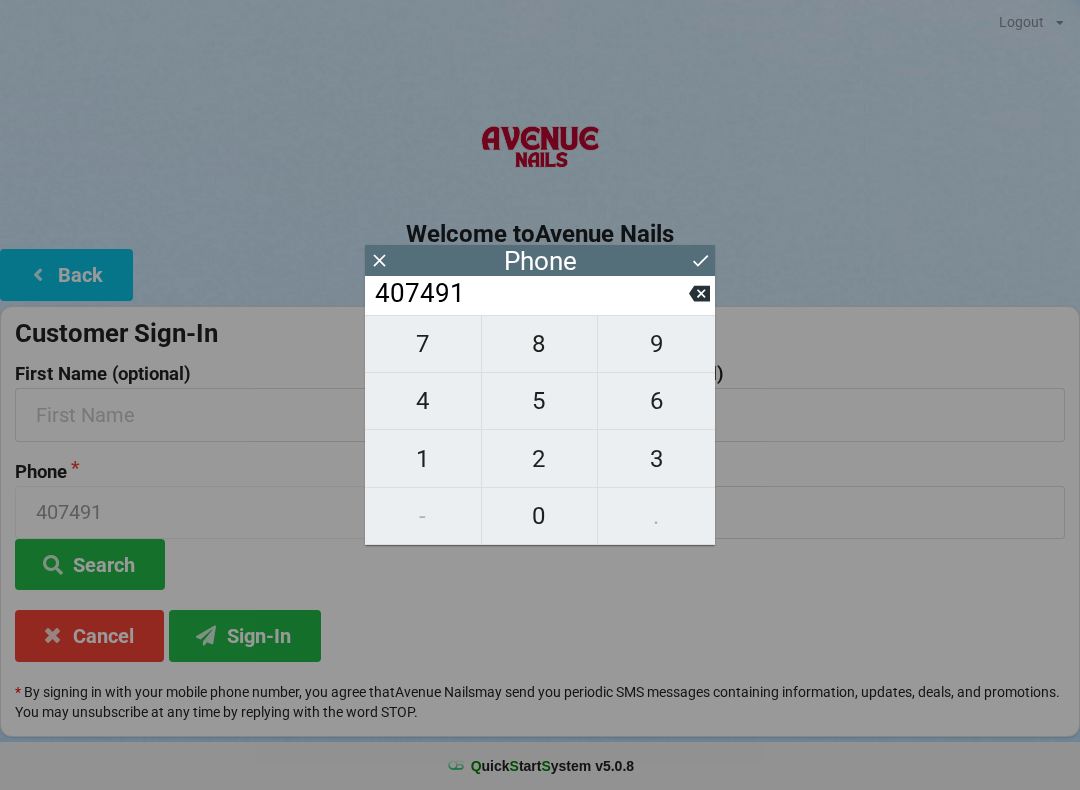 click on "1" at bounding box center [423, 459] 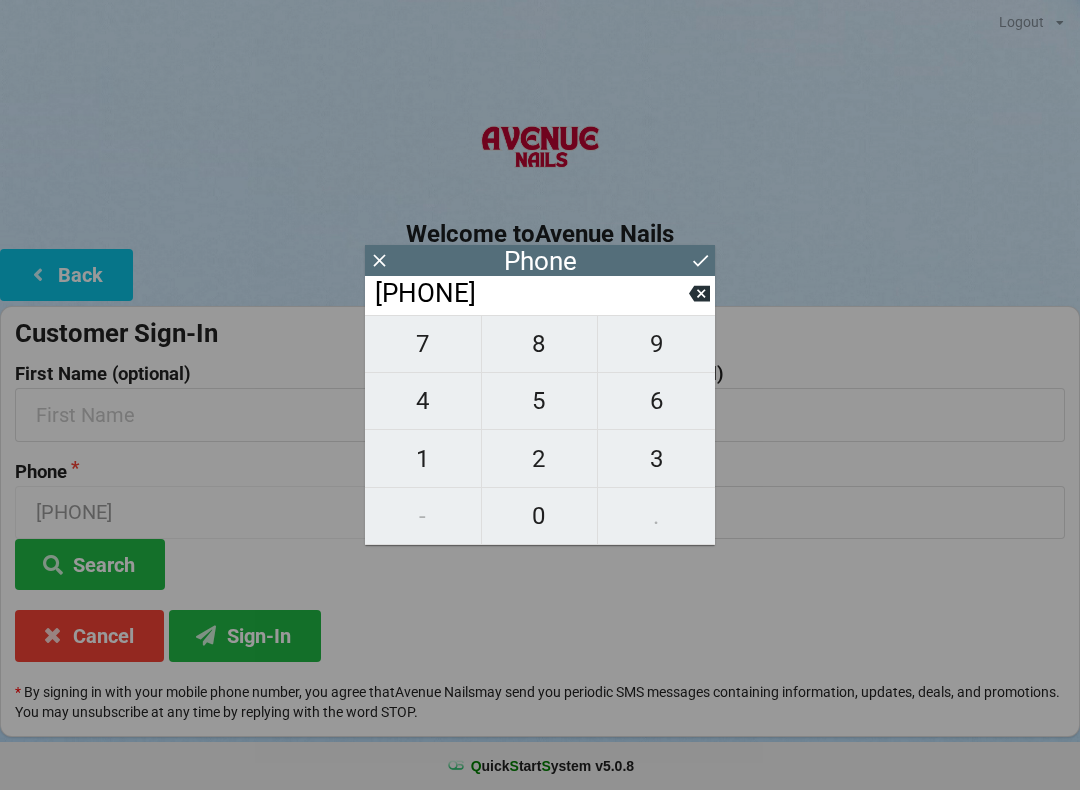 click on "9" at bounding box center (656, 344) 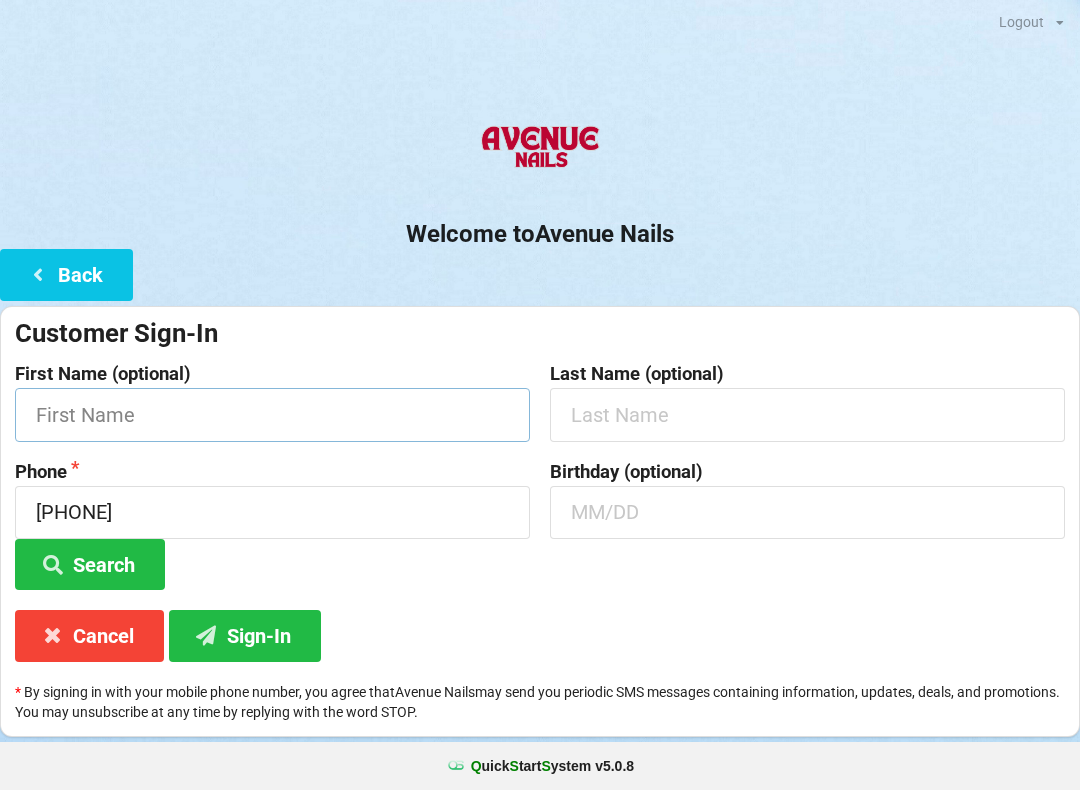 click at bounding box center [272, 414] 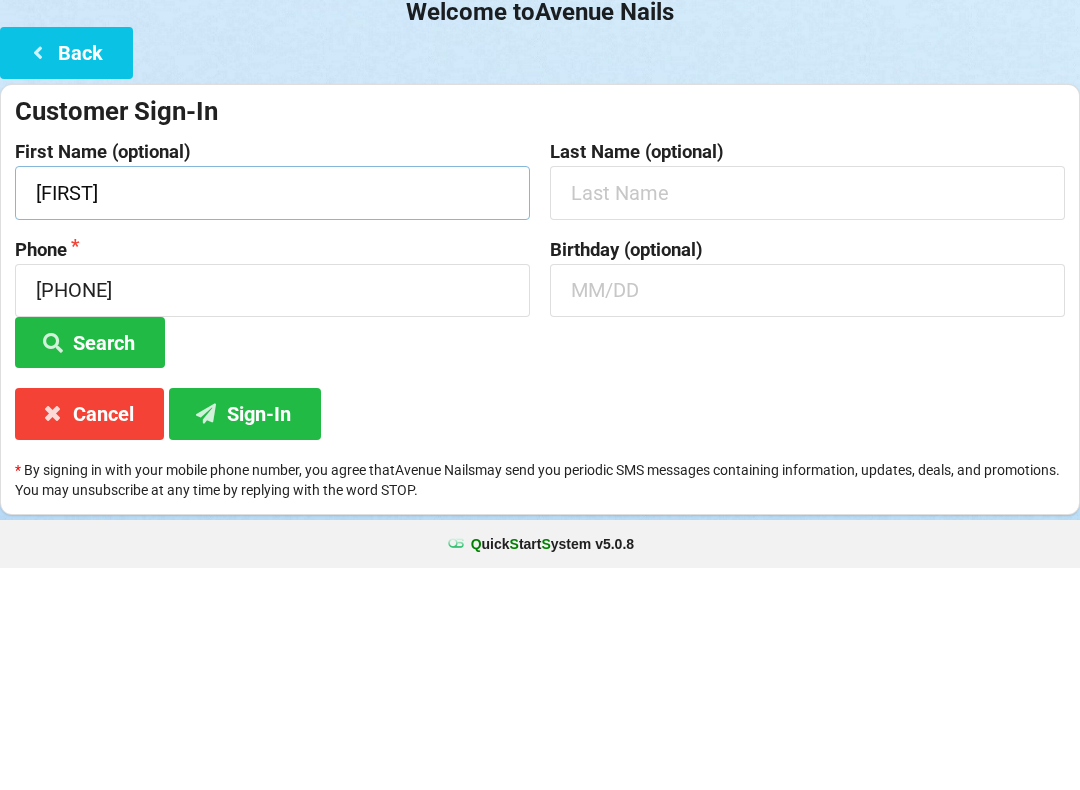 type on "[FIRST]" 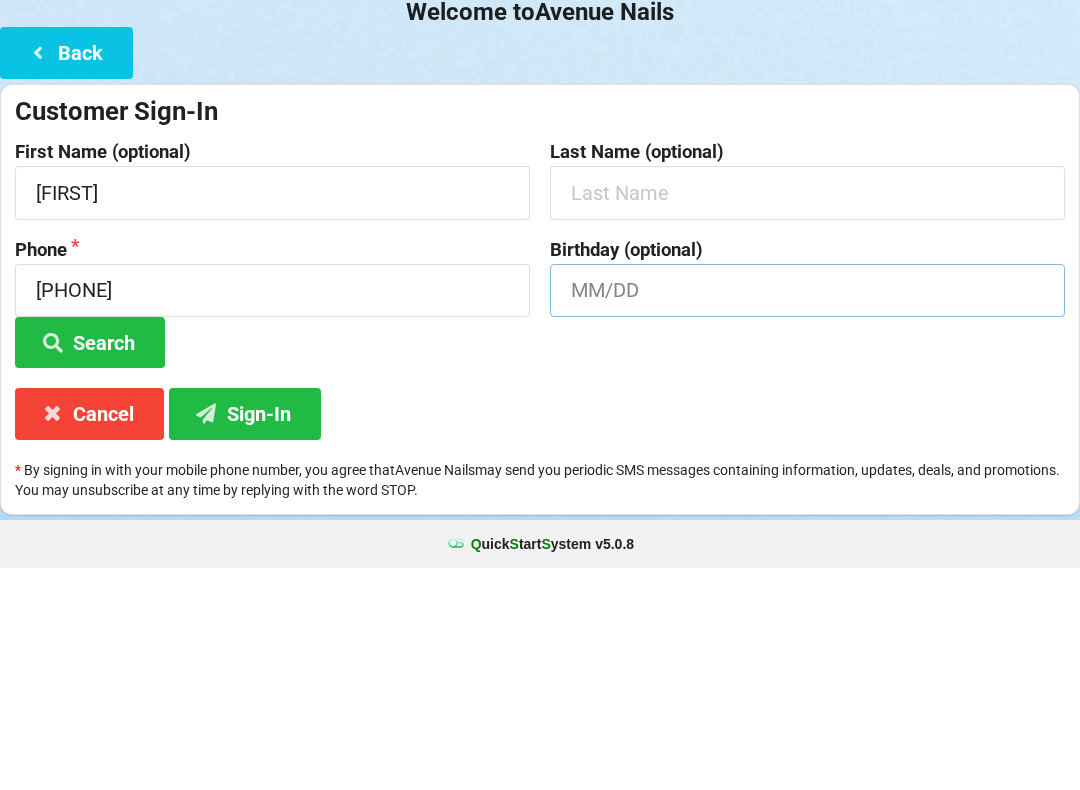 click at bounding box center (807, 512) 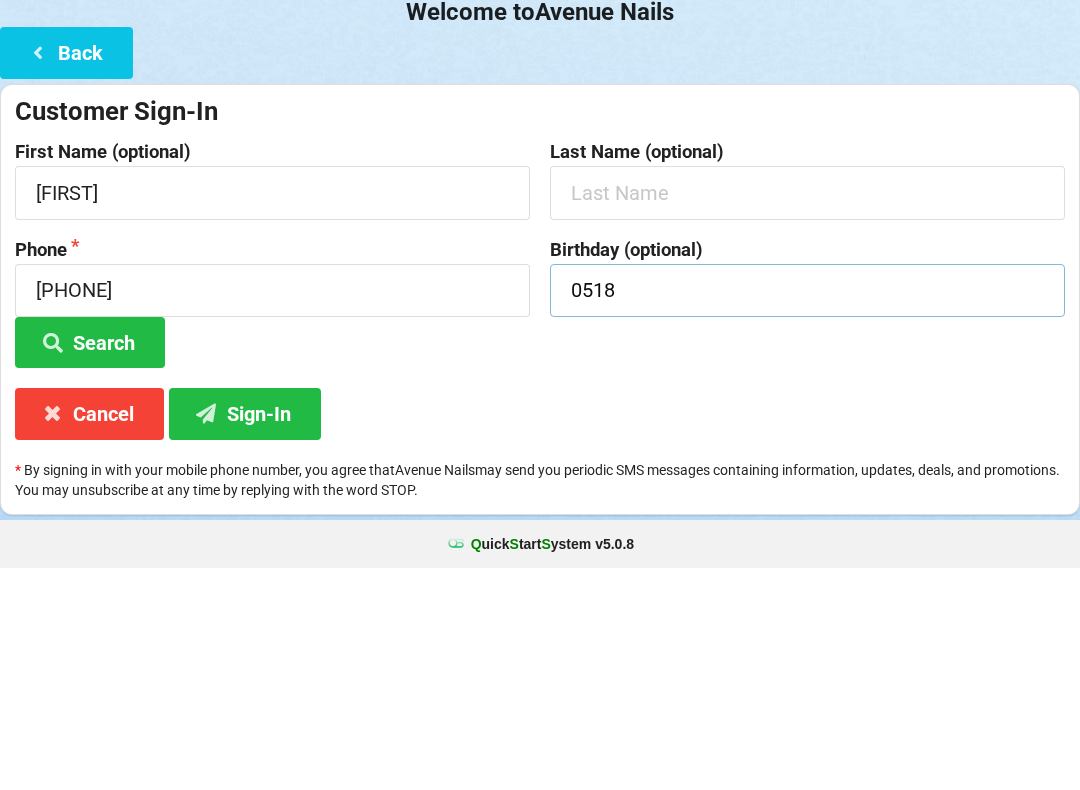 click on "Search" at bounding box center [90, 564] 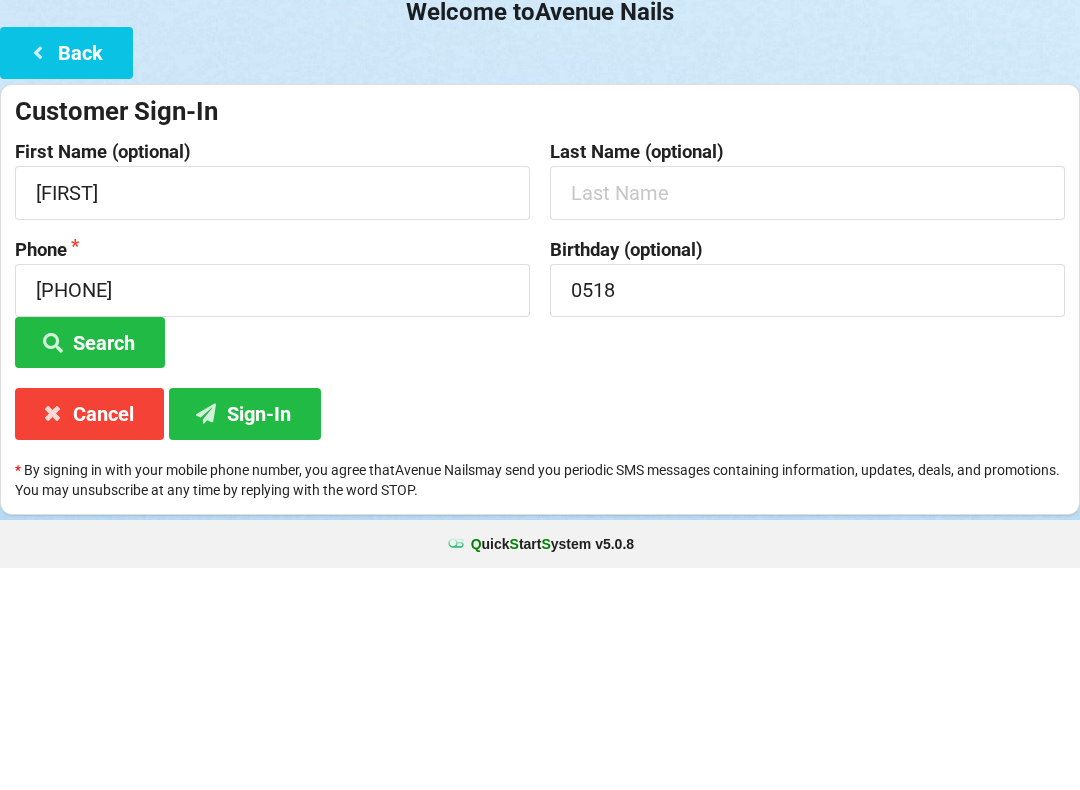 click on "Sign-In" at bounding box center [245, 635] 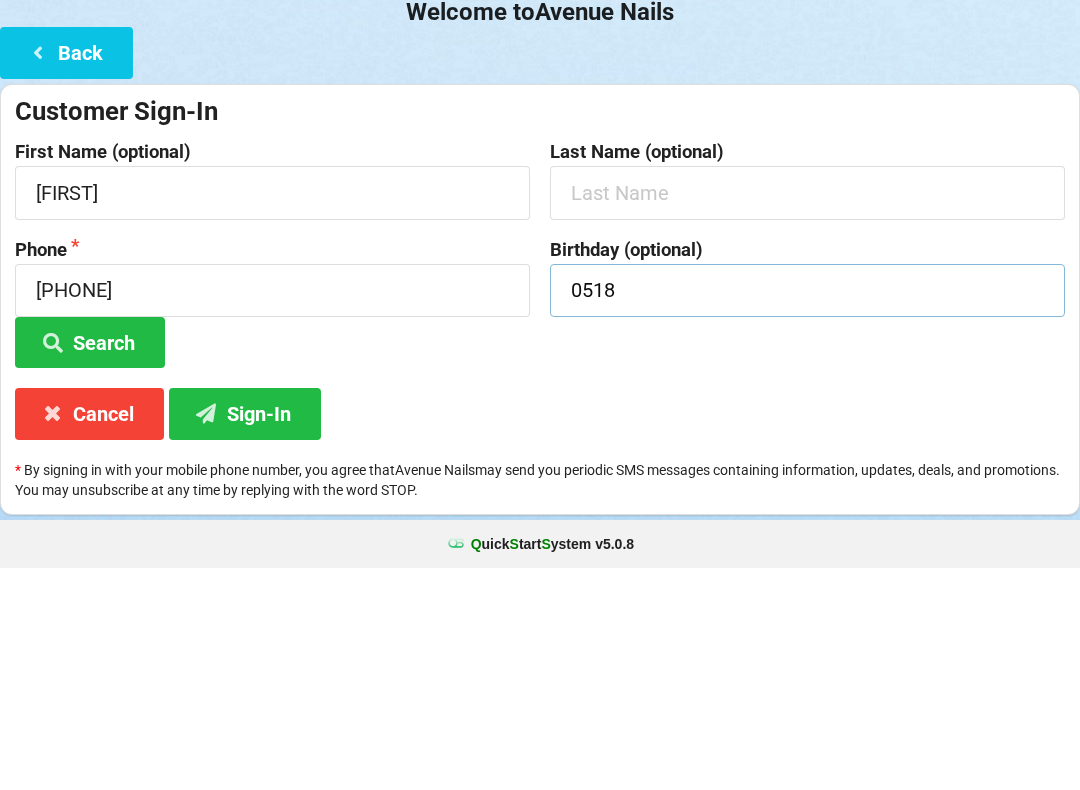 click on "0518" at bounding box center (807, 512) 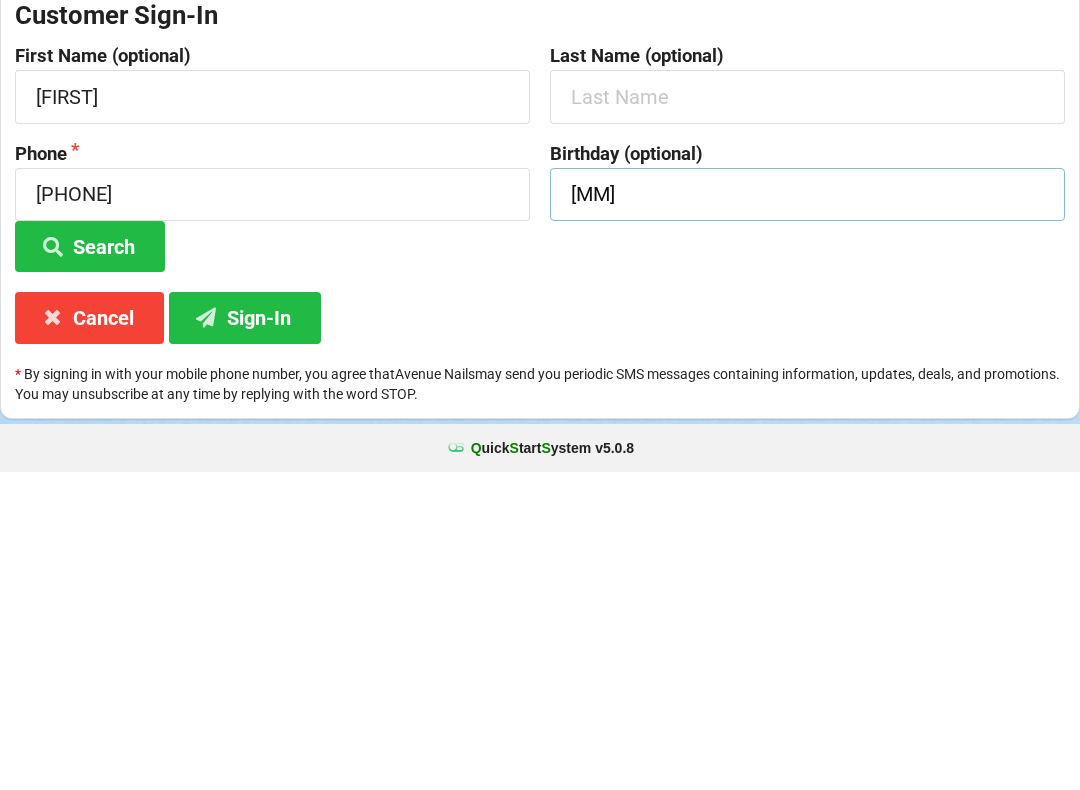 type on "0" 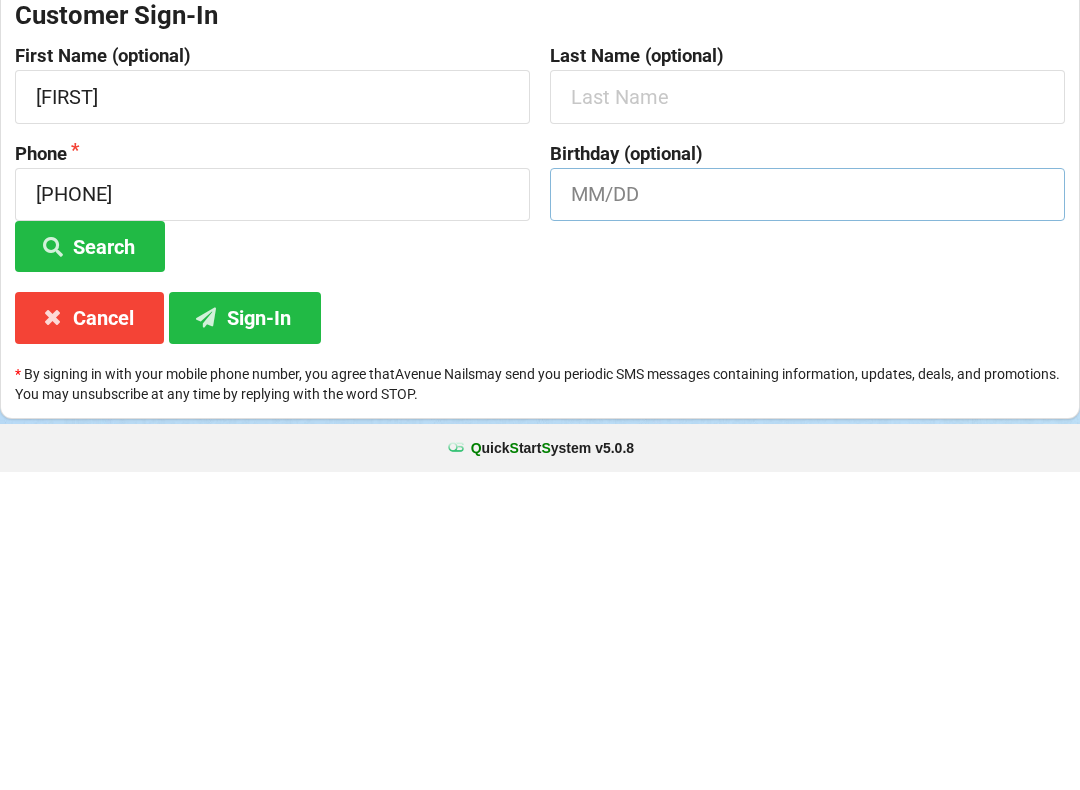 type on "5" 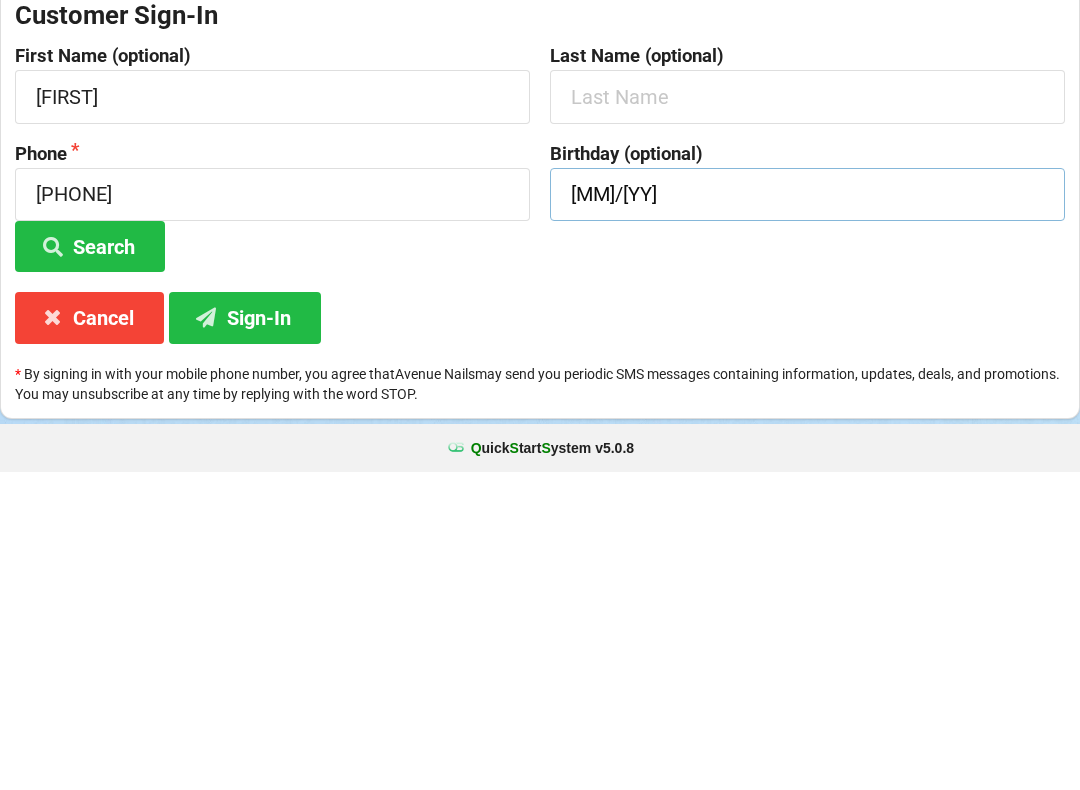 type on "[MM]/[YY]" 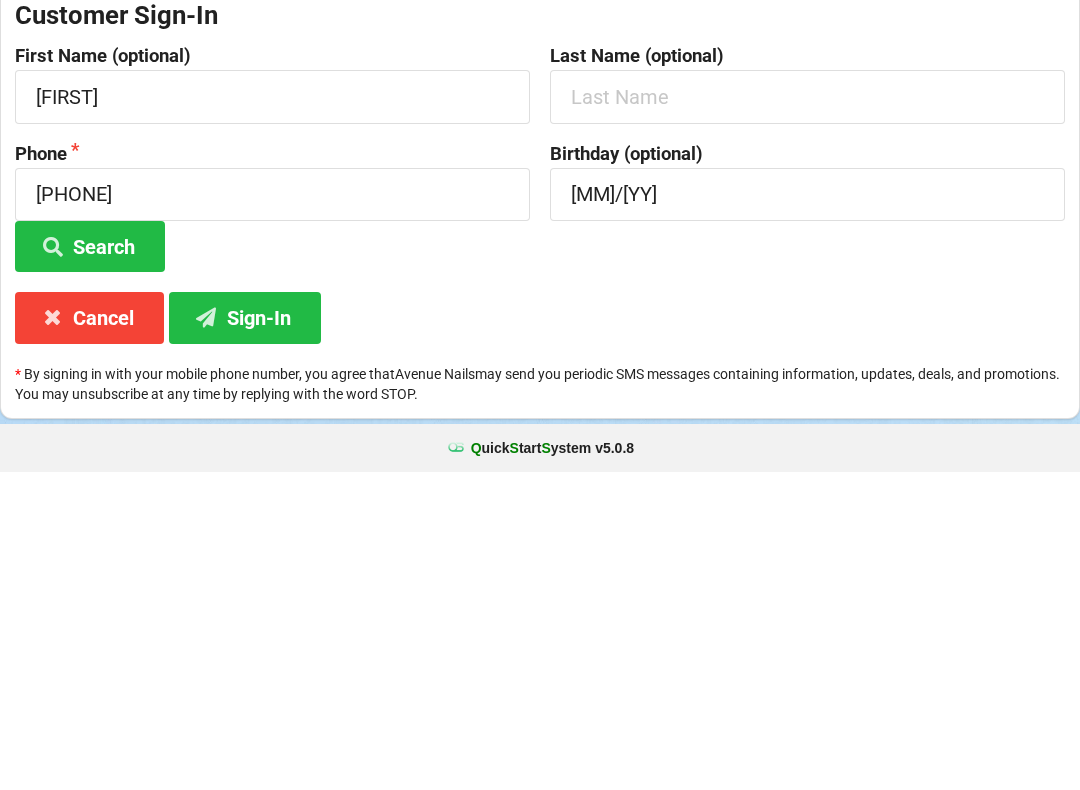 click on "Sign-In" at bounding box center (245, 635) 